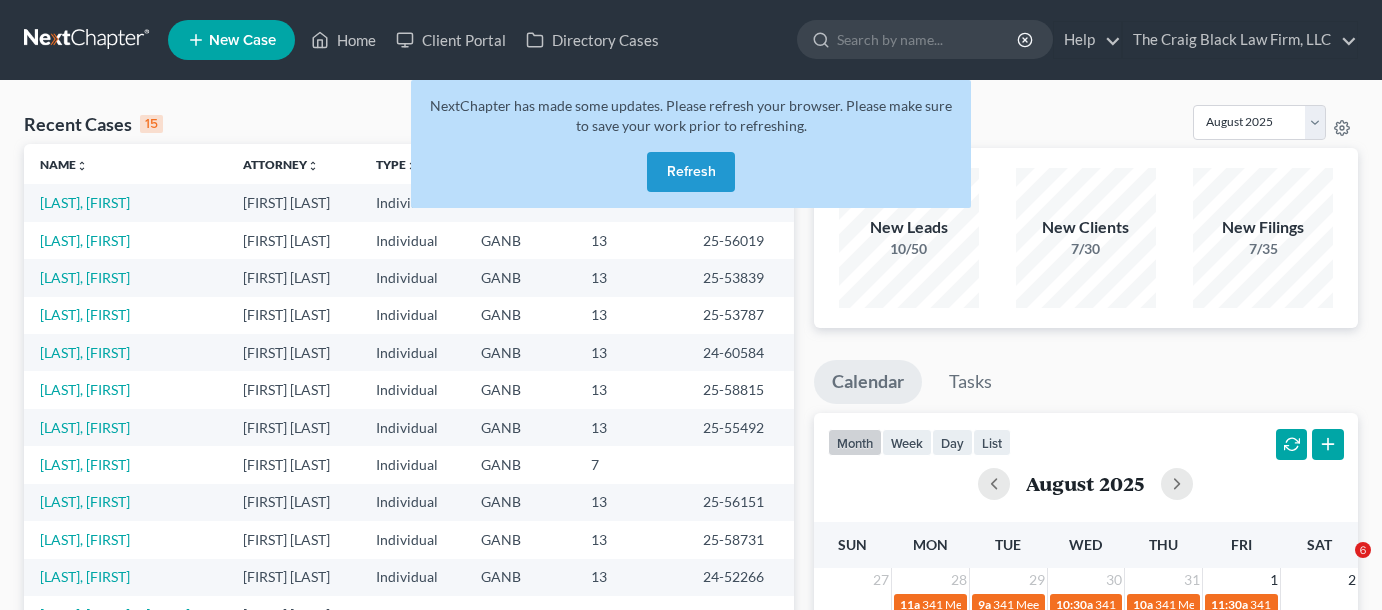 scroll, scrollTop: 0, scrollLeft: 0, axis: both 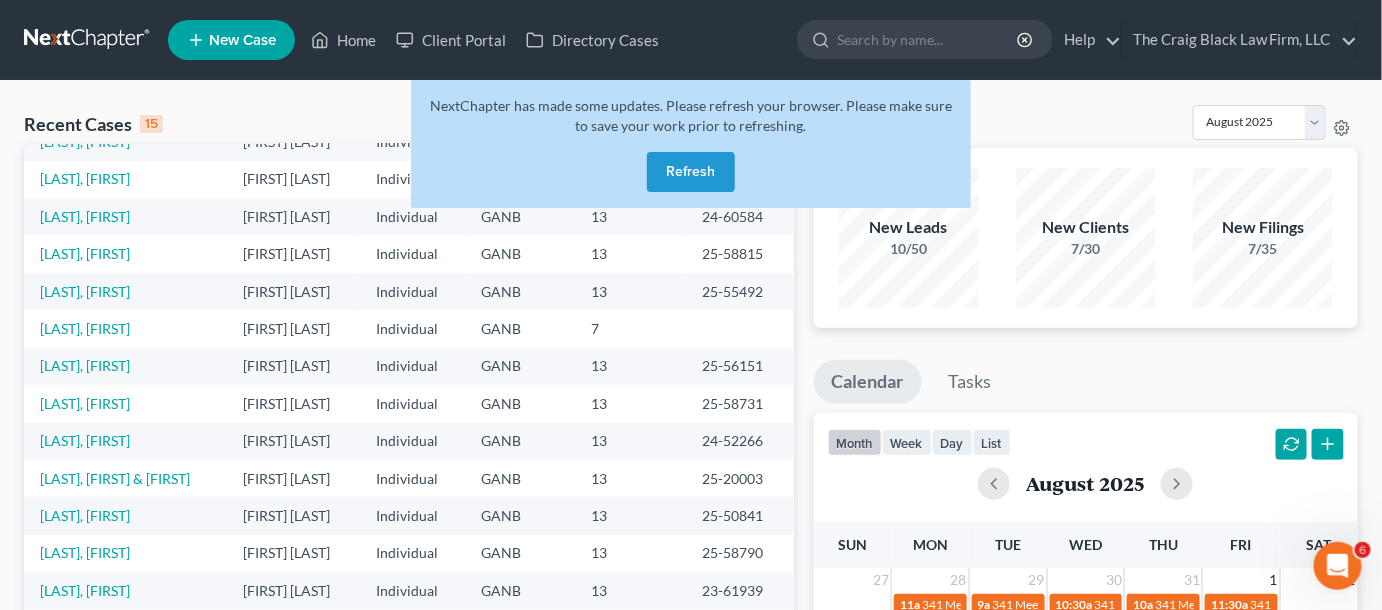 click on "Refresh" at bounding box center [691, 172] 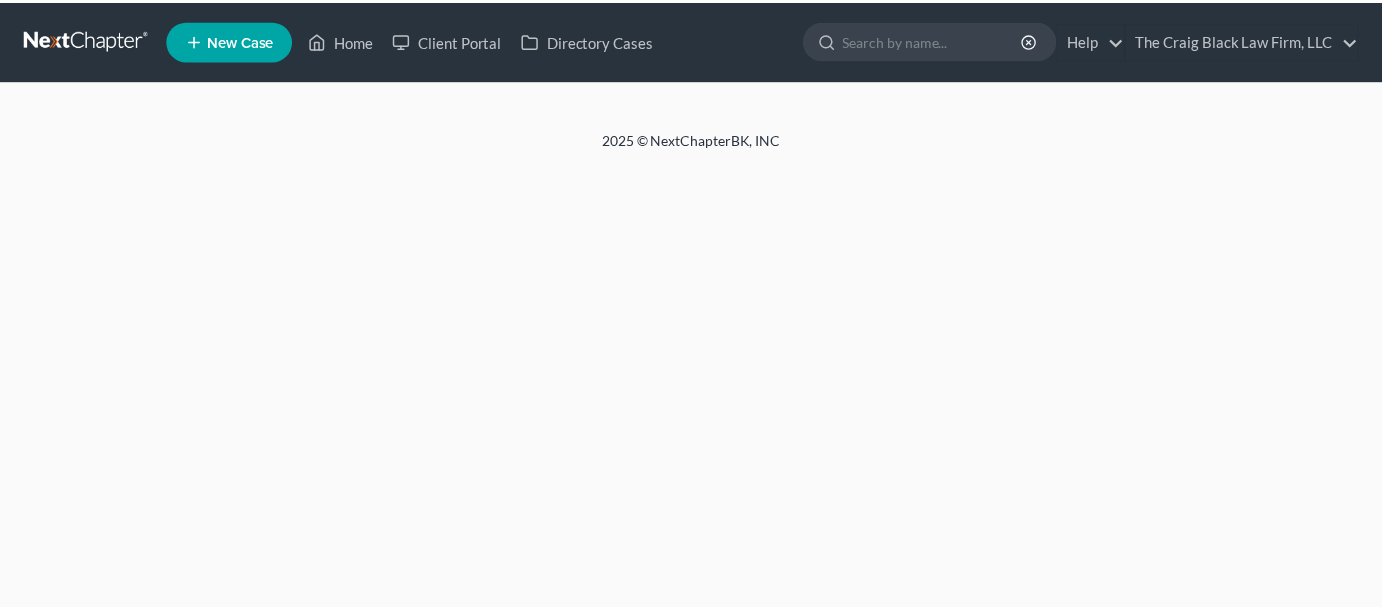 scroll, scrollTop: 0, scrollLeft: 0, axis: both 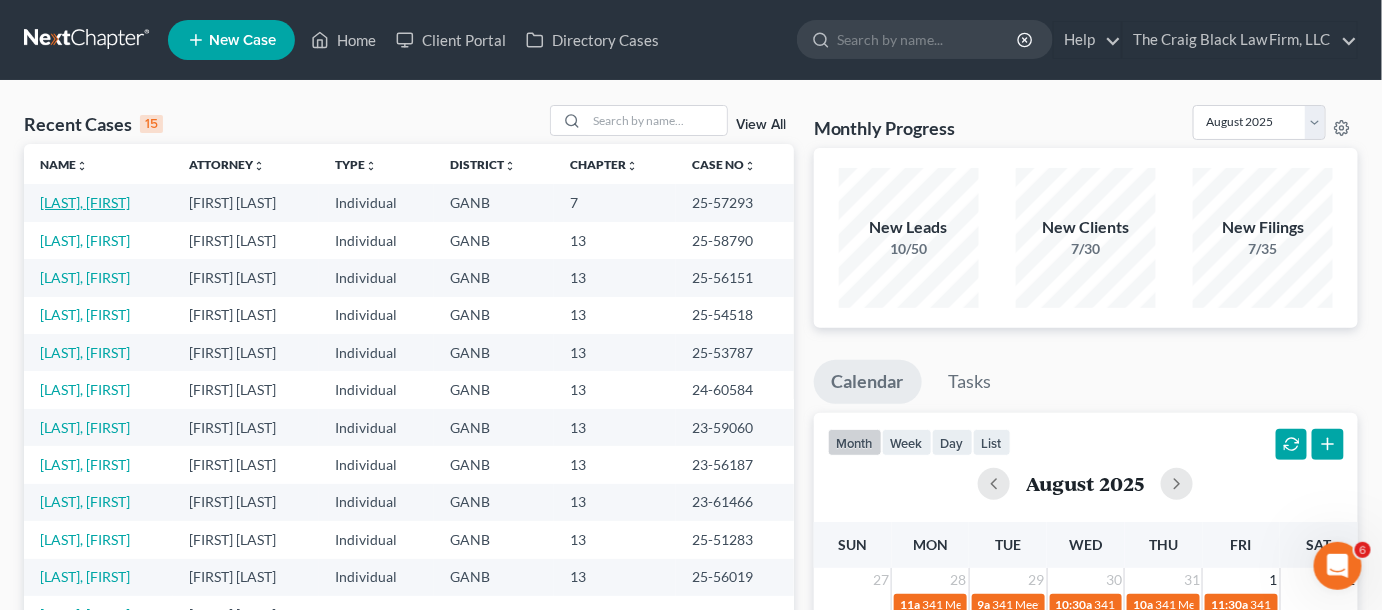 click on "George, Calandra" at bounding box center [85, 202] 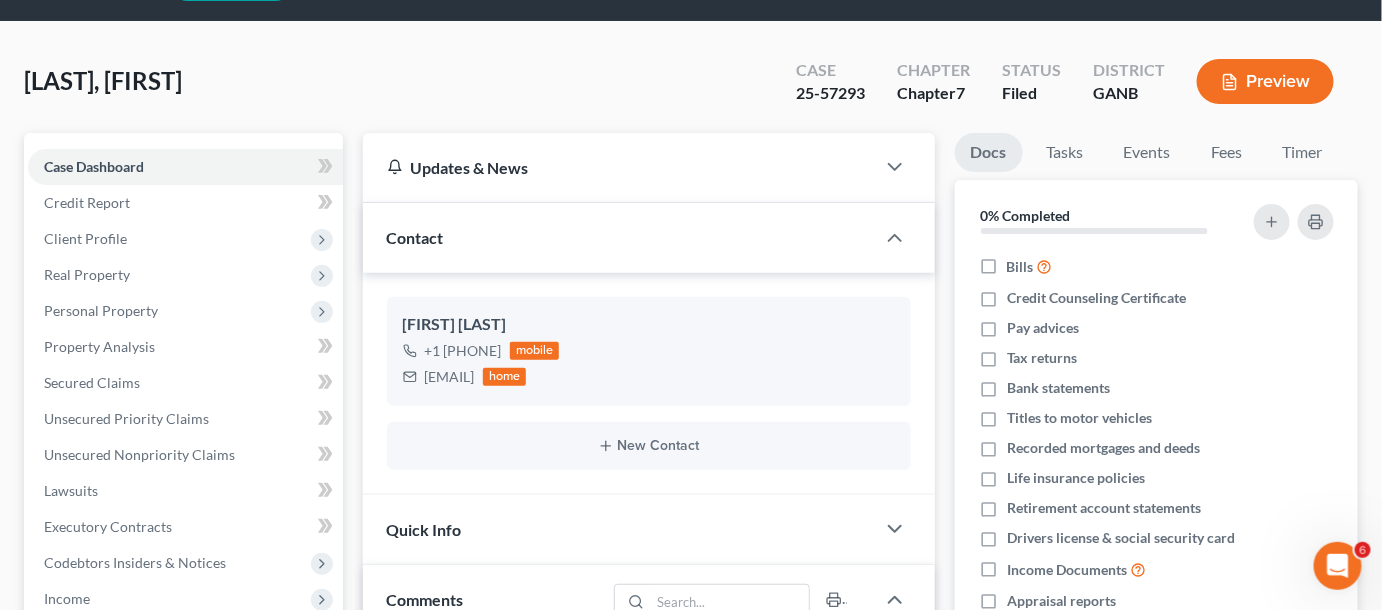 scroll, scrollTop: 0, scrollLeft: 0, axis: both 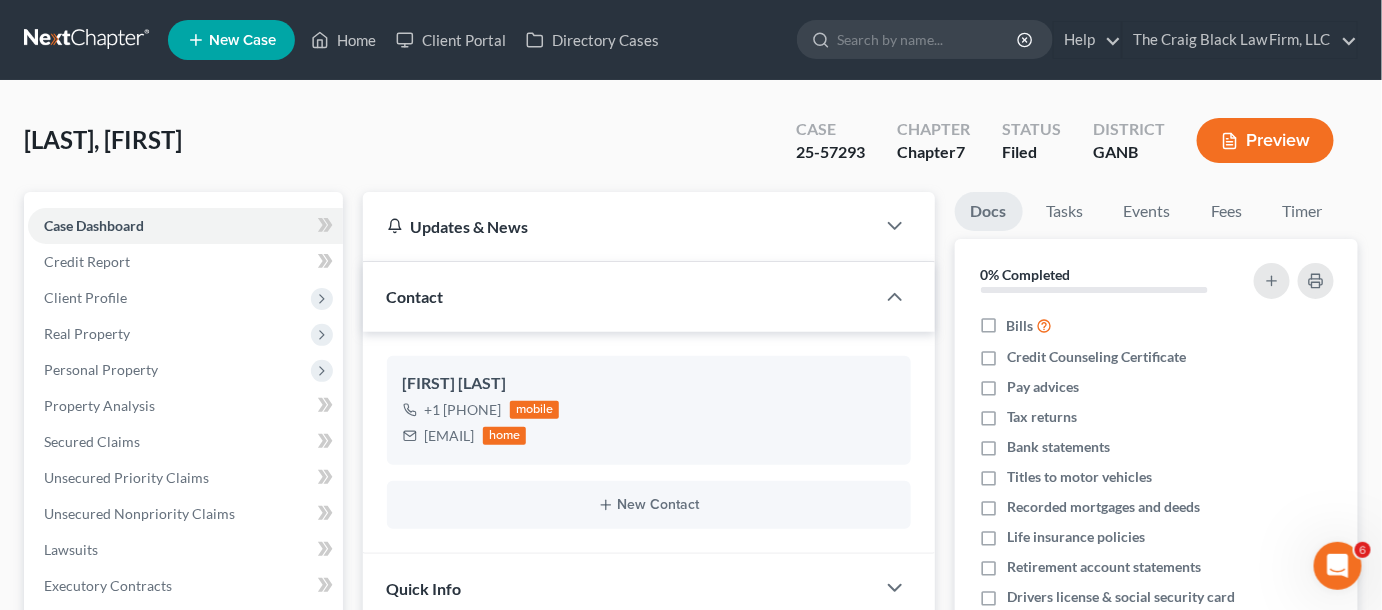 click at bounding box center [88, 40] 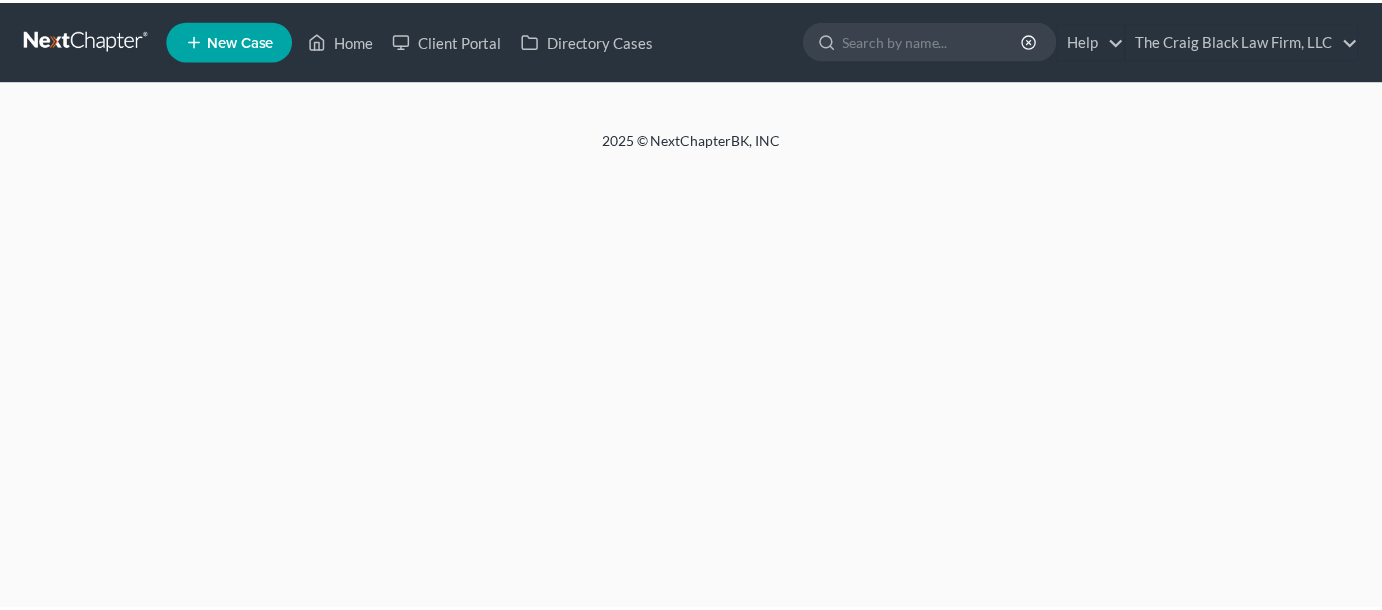 scroll, scrollTop: 0, scrollLeft: 0, axis: both 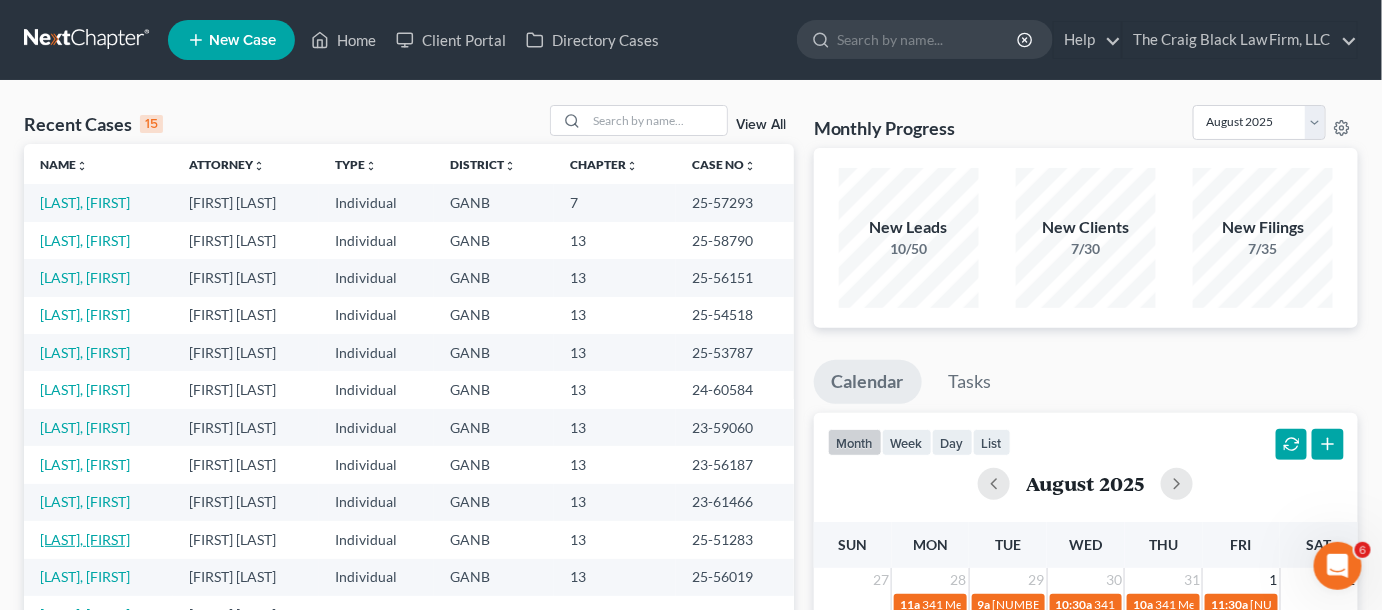click on "[LAST], [FIRST]" at bounding box center [85, 539] 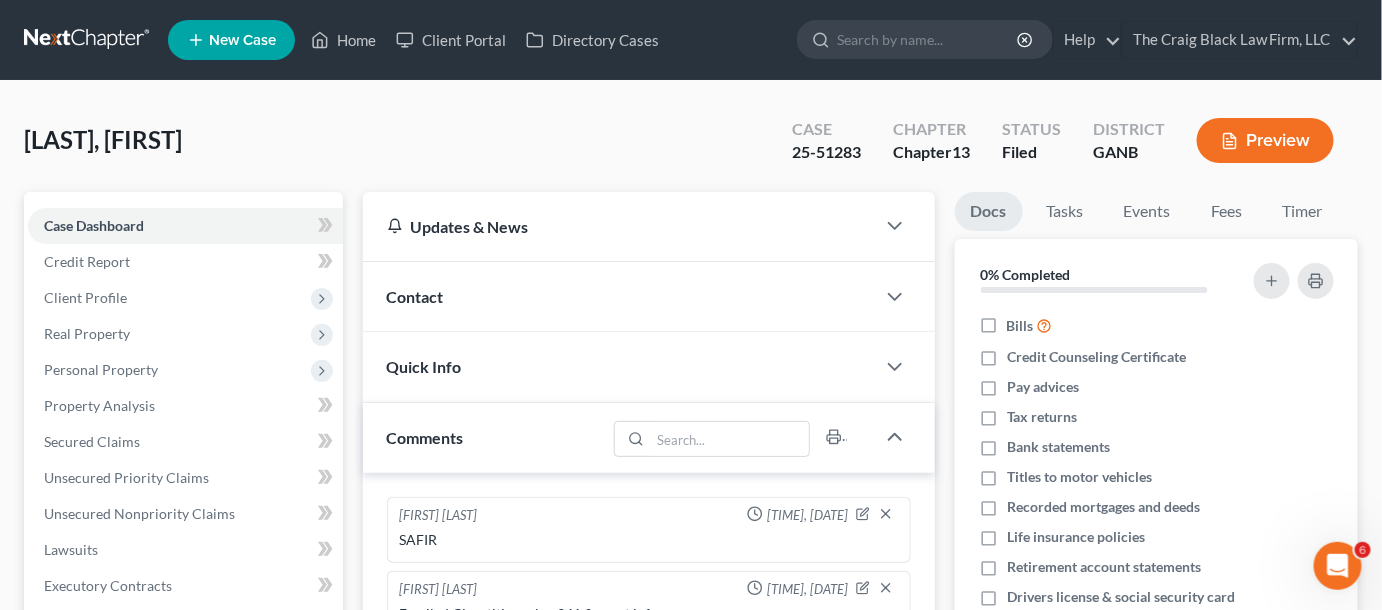 scroll, scrollTop: 303, scrollLeft: 0, axis: vertical 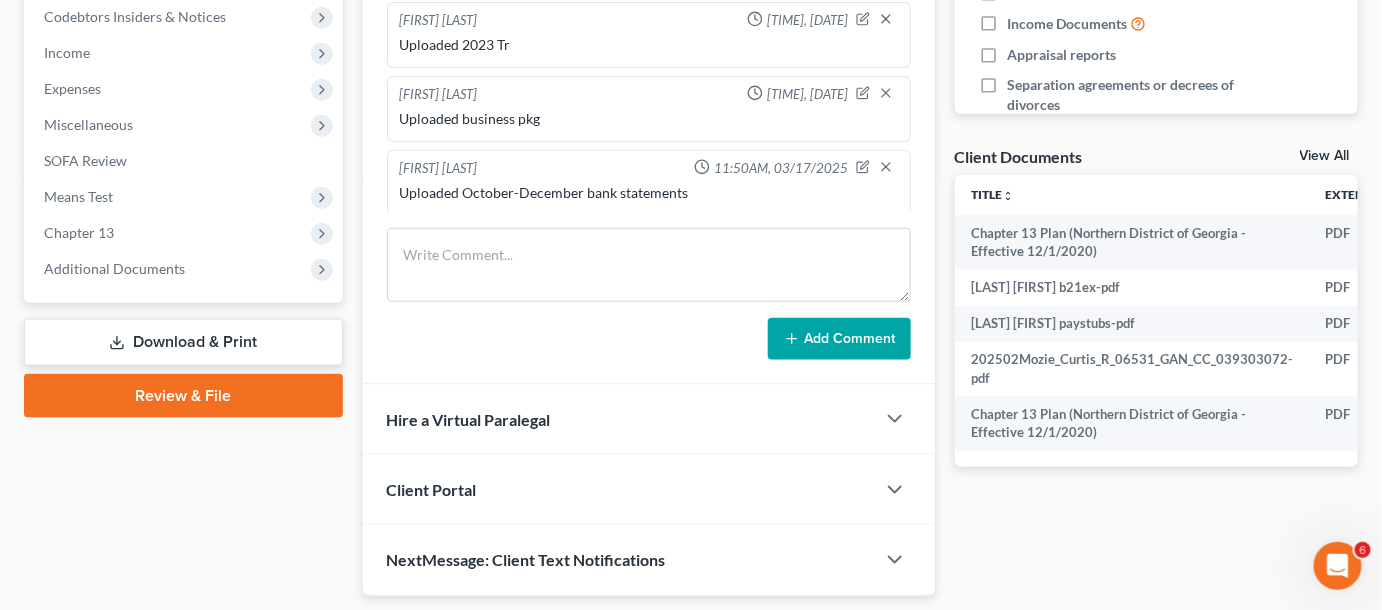 click on "Additional Documents" at bounding box center (114, 268) 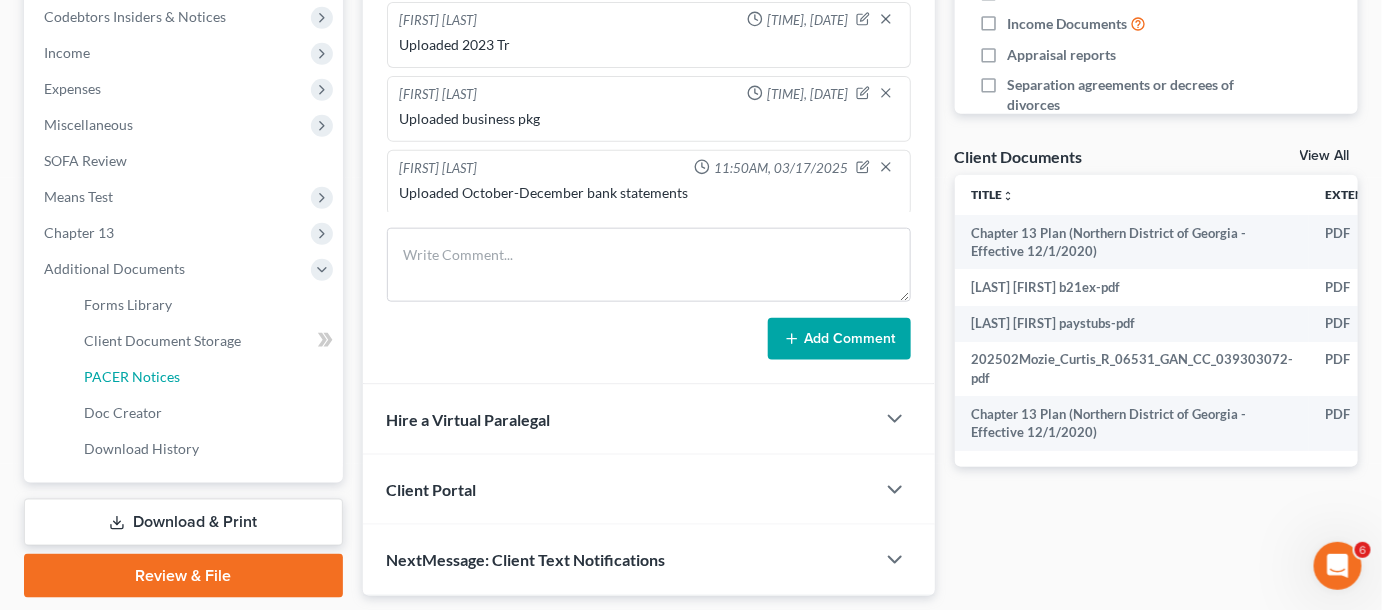 click on "PACER Notices" at bounding box center [132, 376] 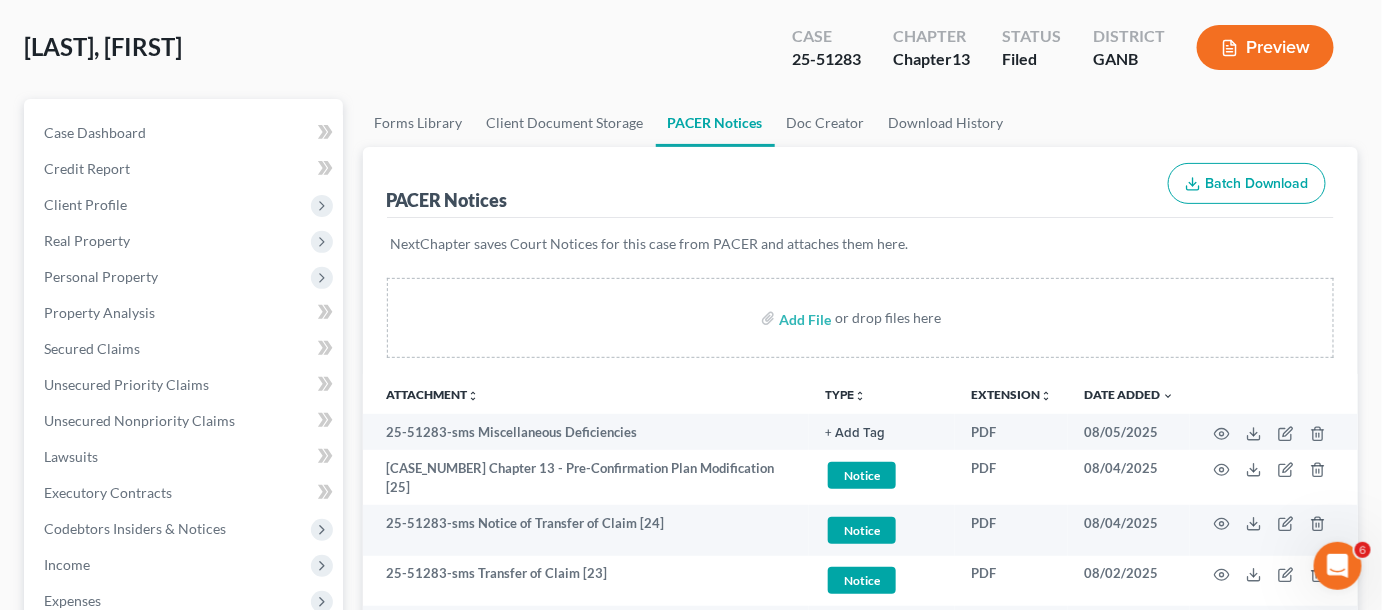 scroll, scrollTop: 0, scrollLeft: 0, axis: both 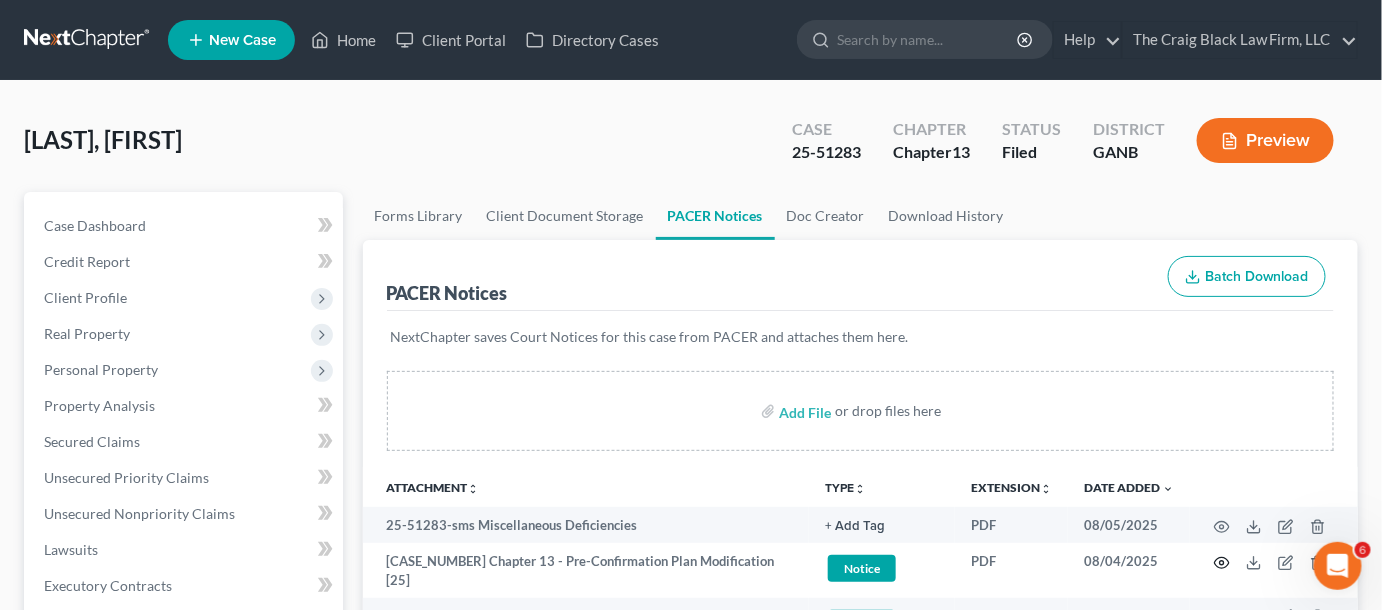 click 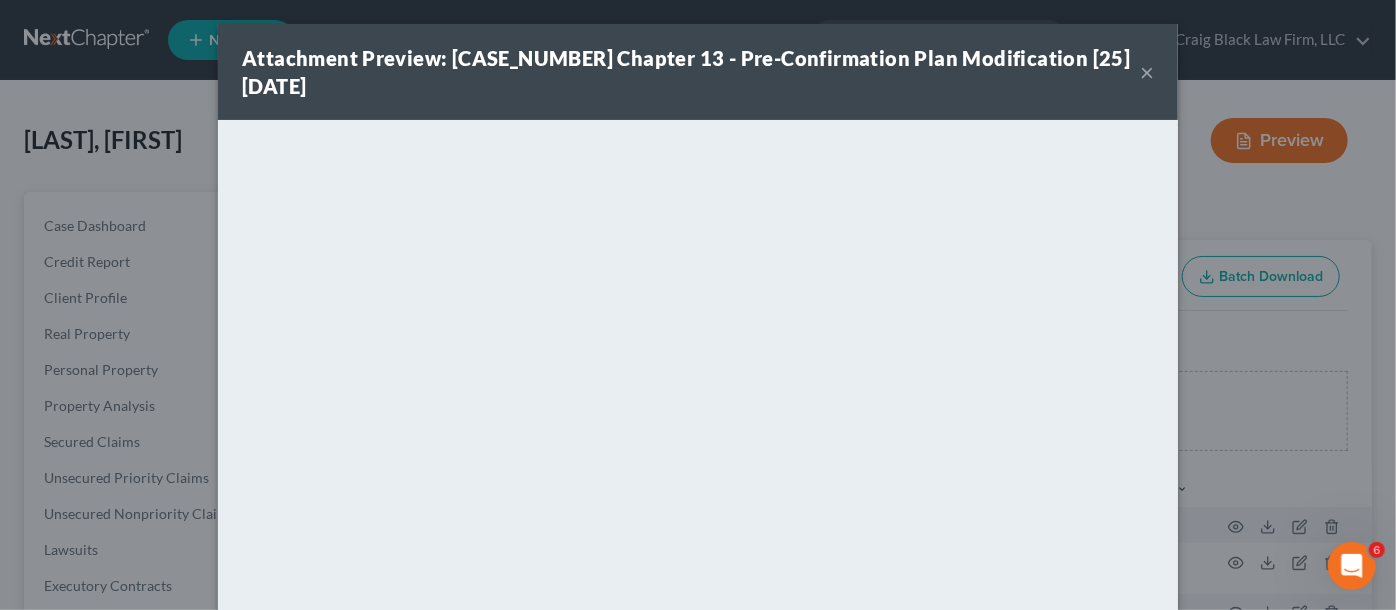 click on "×" at bounding box center [1147, 72] 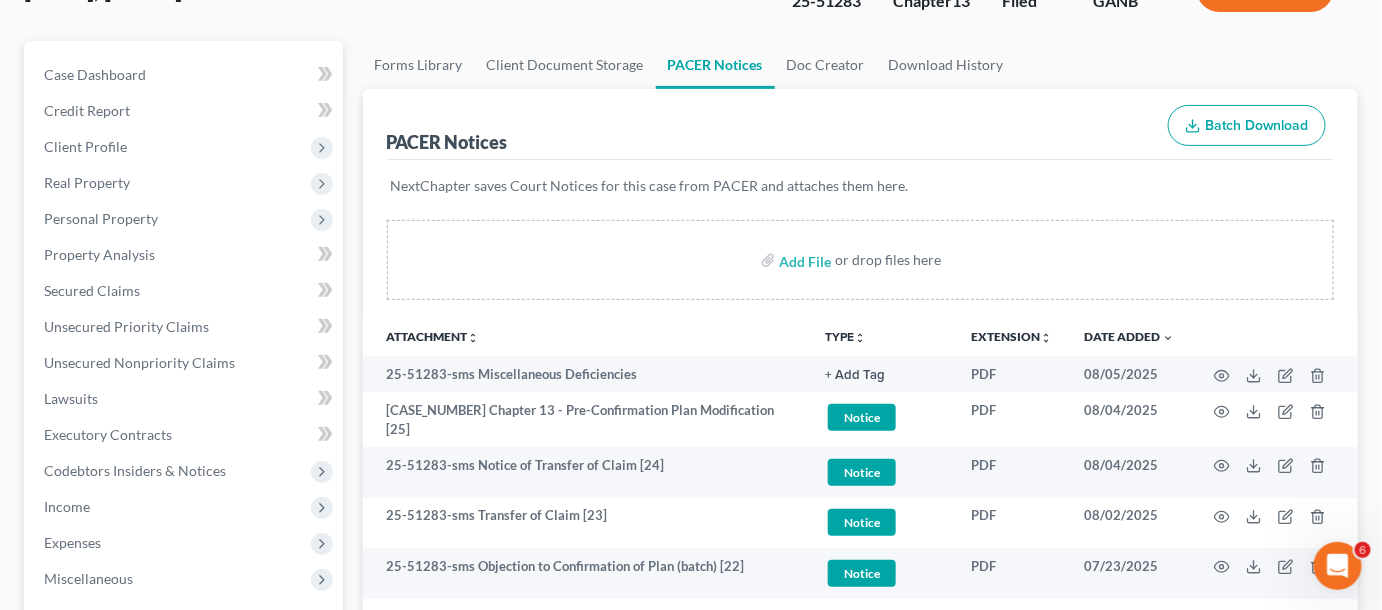 scroll, scrollTop: 0, scrollLeft: 0, axis: both 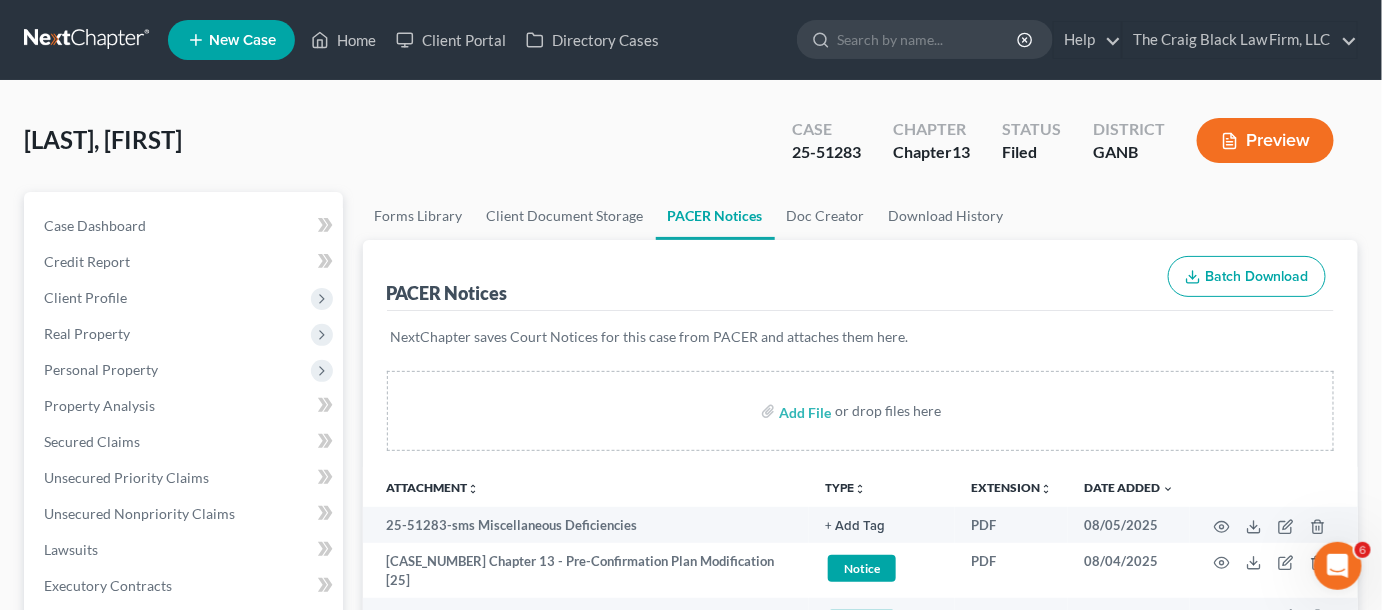 click at bounding box center [928, 39] 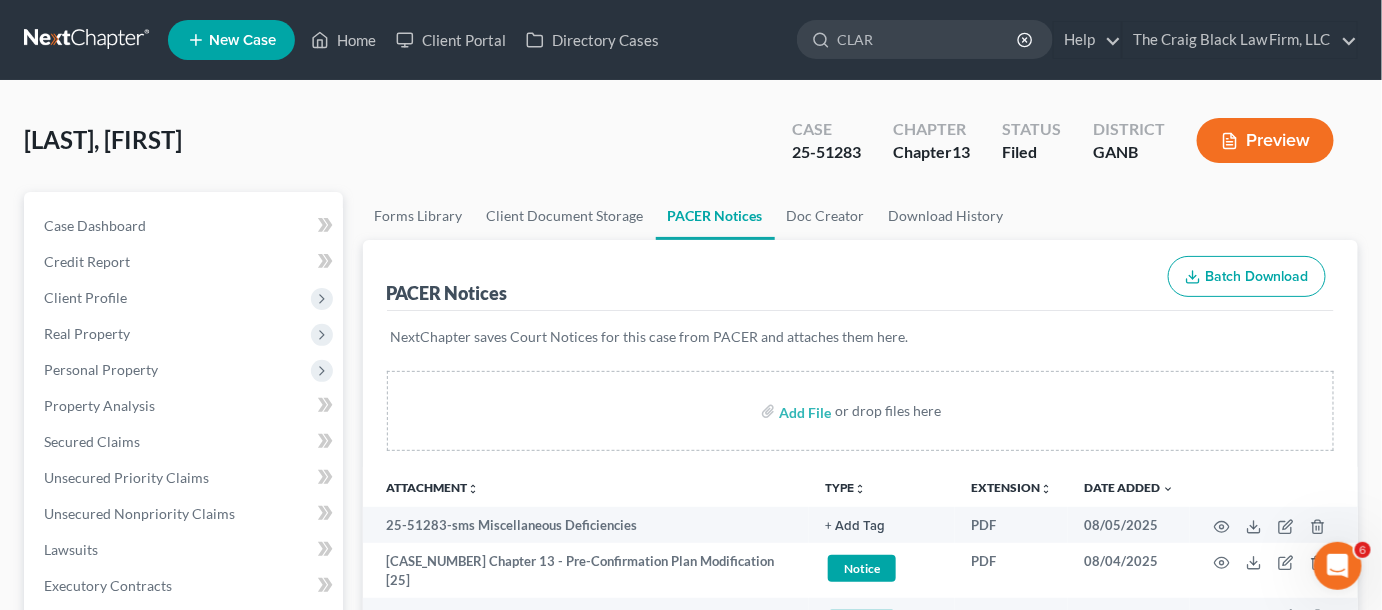type on "CLARK" 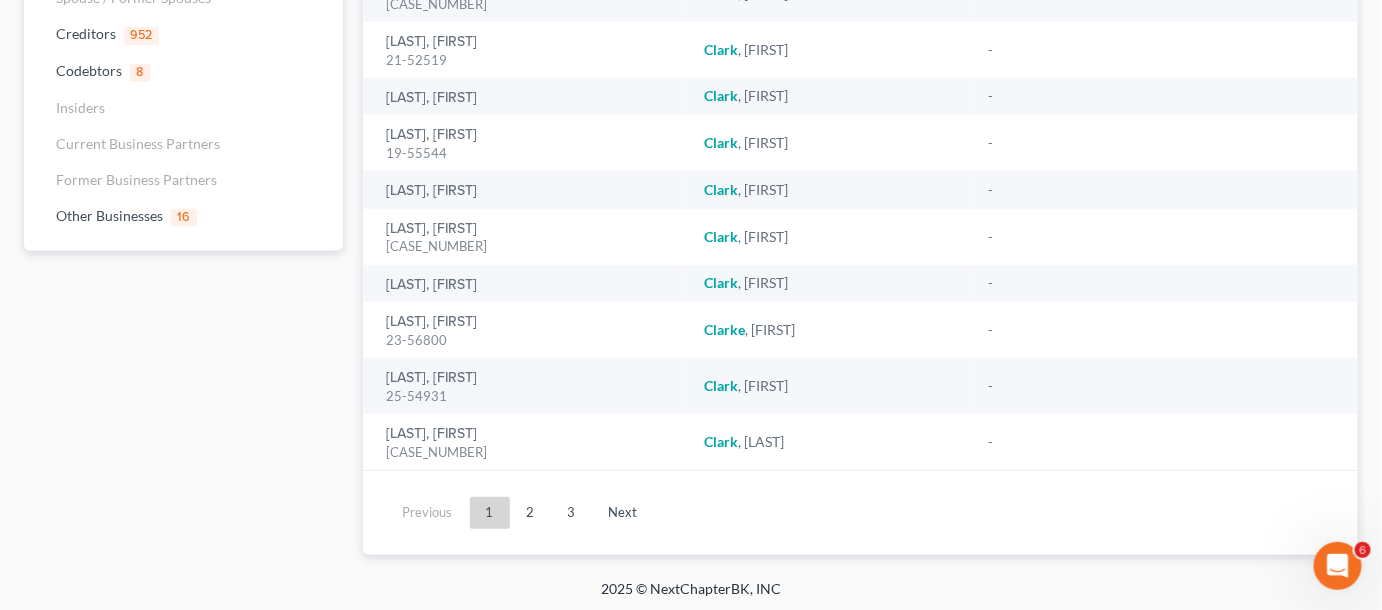 scroll, scrollTop: 246, scrollLeft: 0, axis: vertical 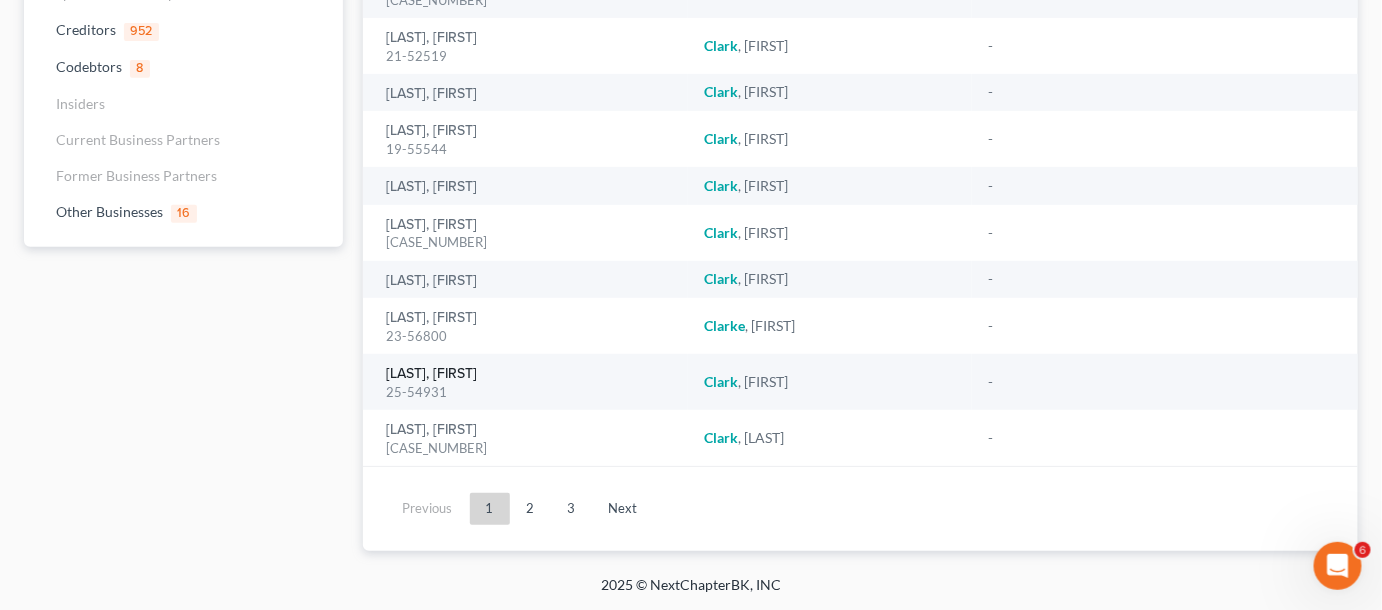 click on "[LAST], [NAME]" at bounding box center [432, 374] 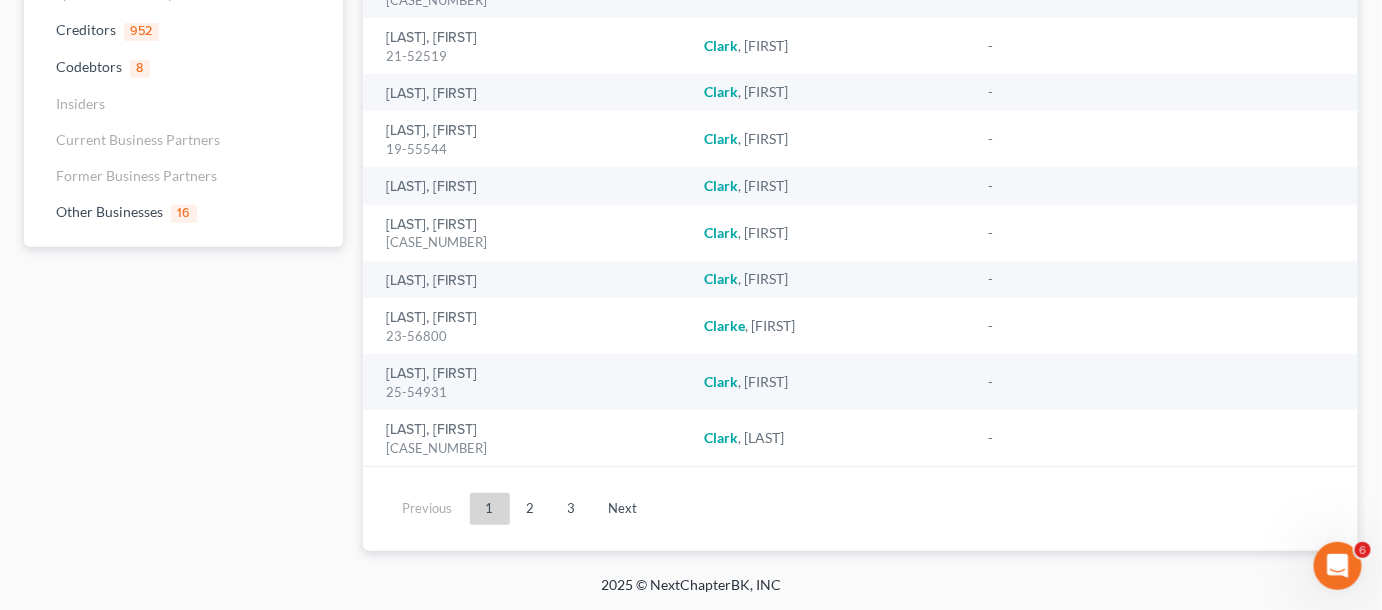type 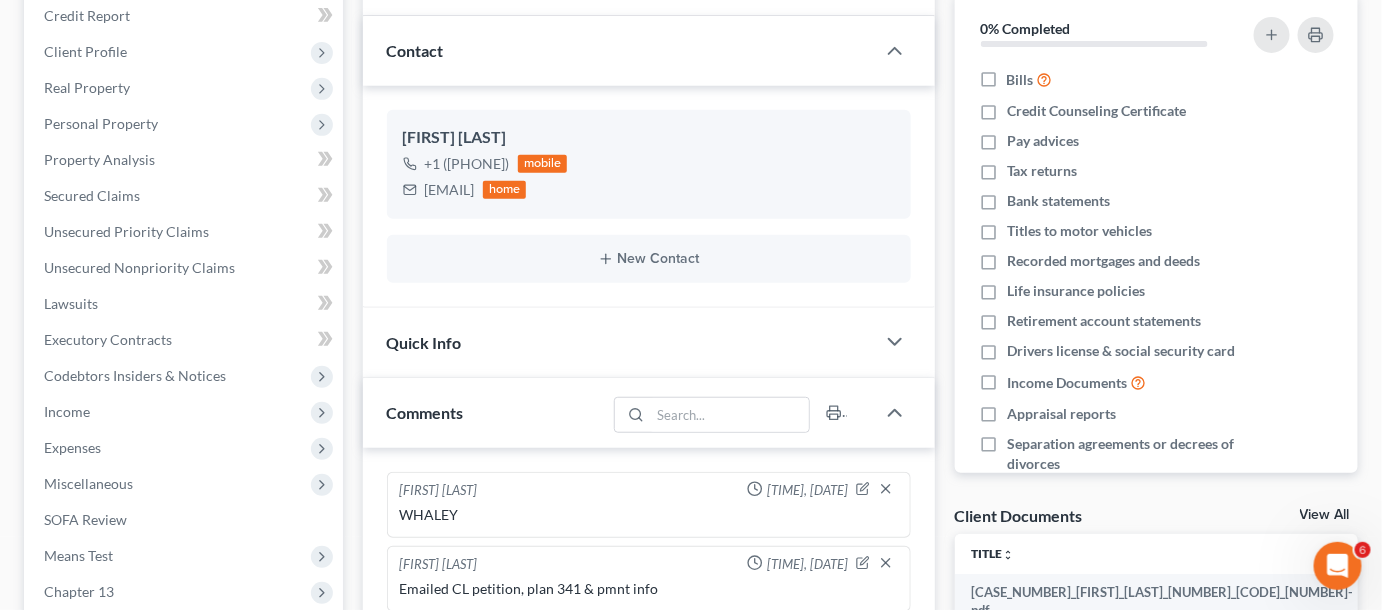 scroll, scrollTop: 0, scrollLeft: 0, axis: both 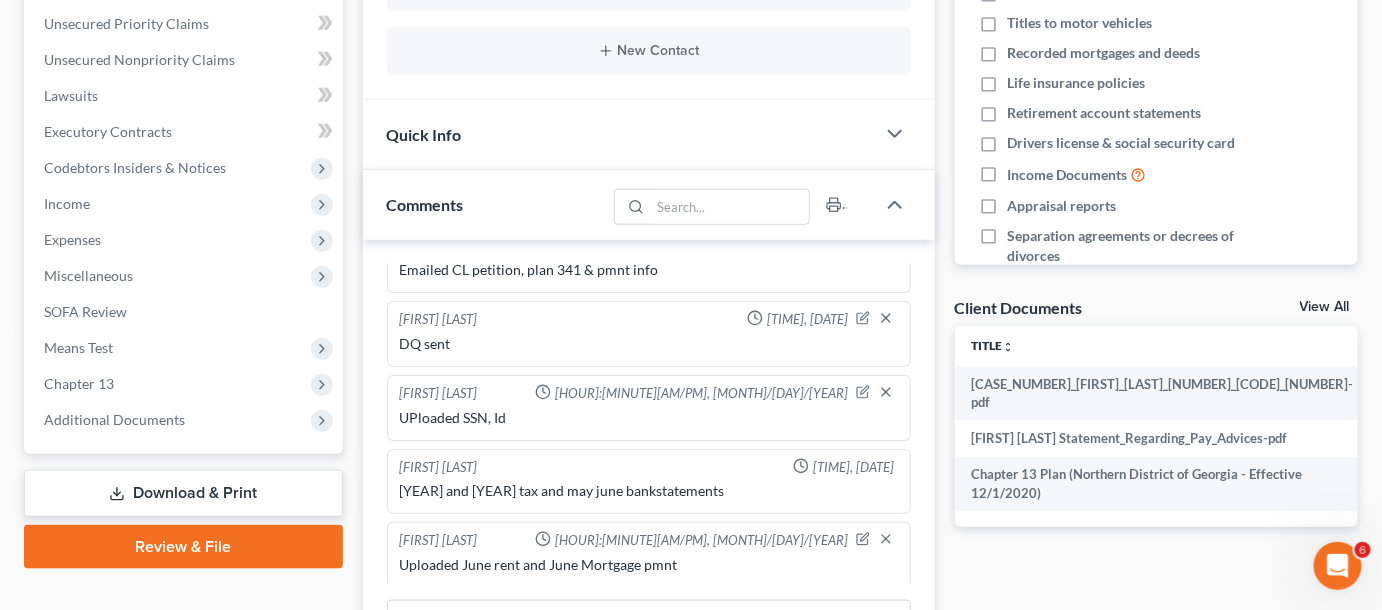 click on "Additional Documents" at bounding box center (185, 420) 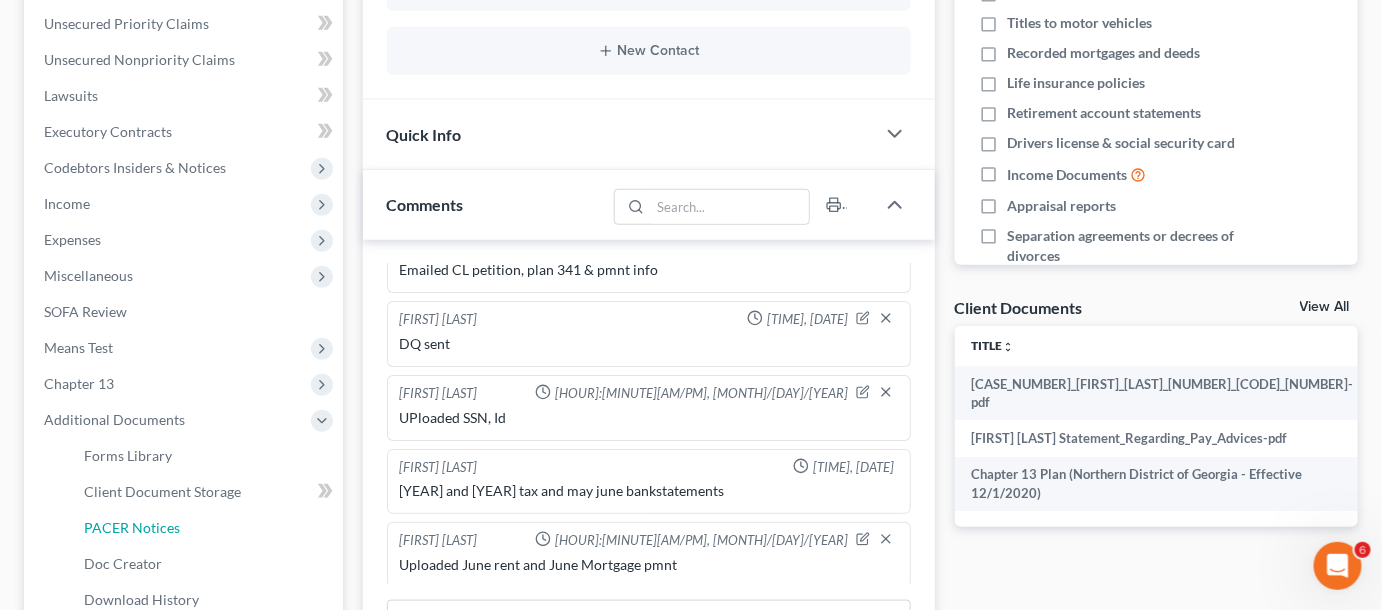 click on "PACER Notices" at bounding box center (132, 527) 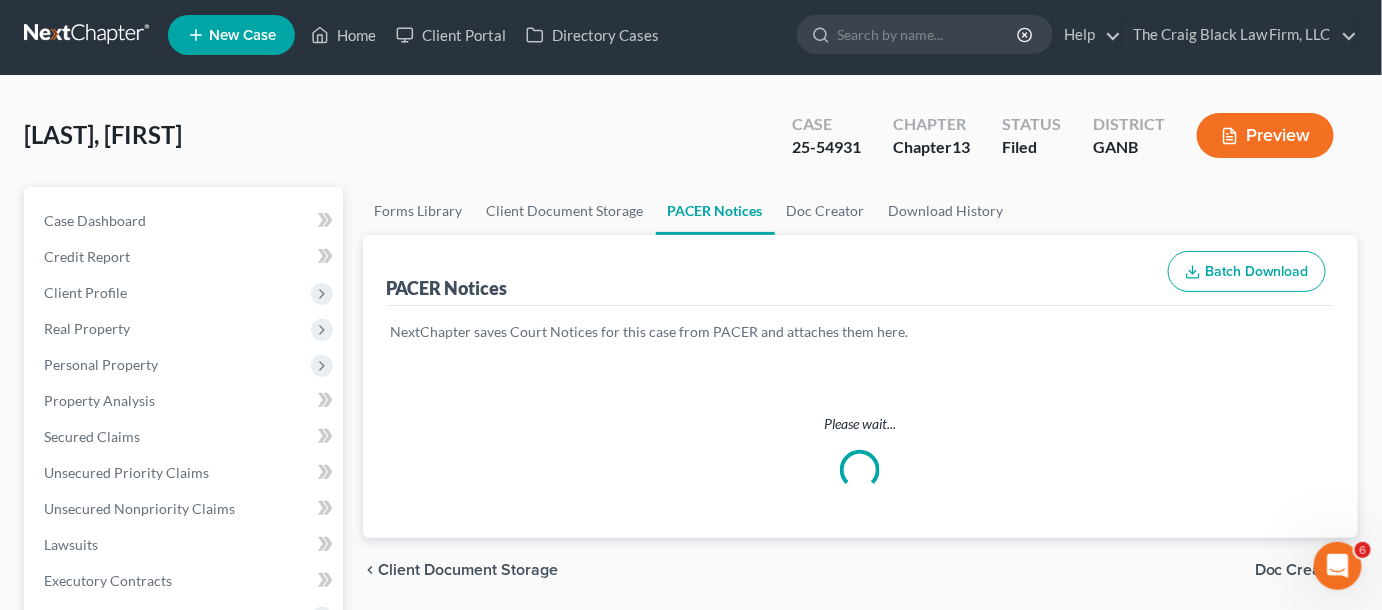 scroll, scrollTop: 0, scrollLeft: 0, axis: both 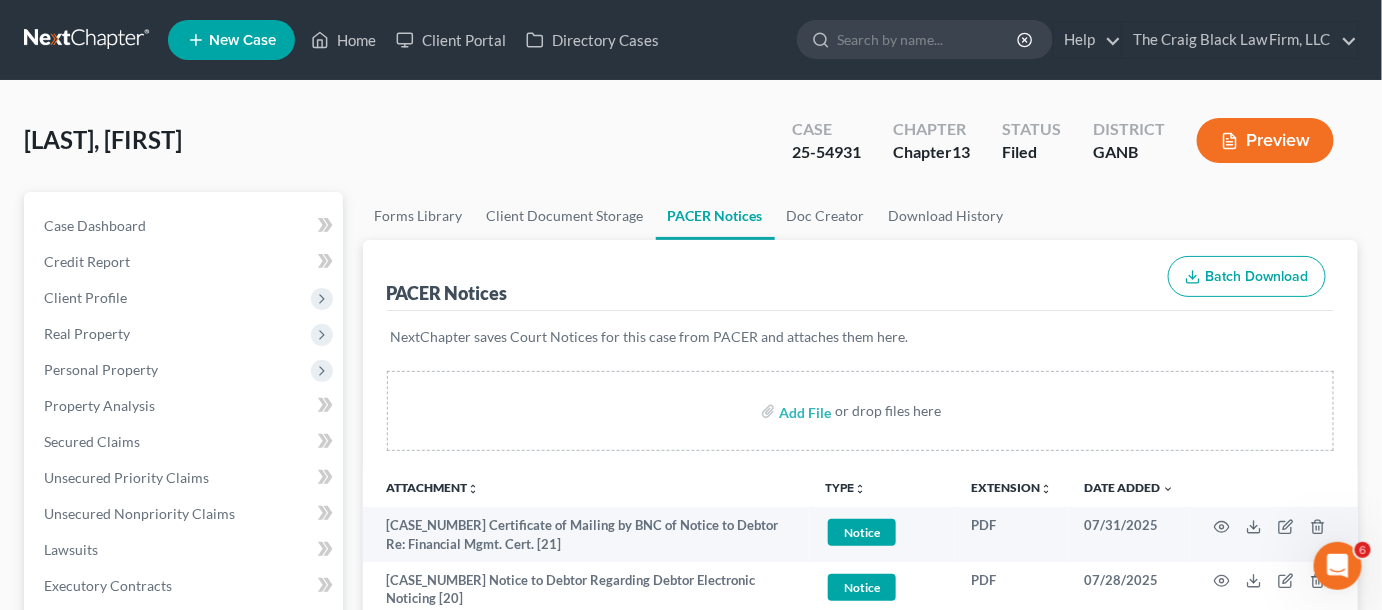 click at bounding box center (88, 40) 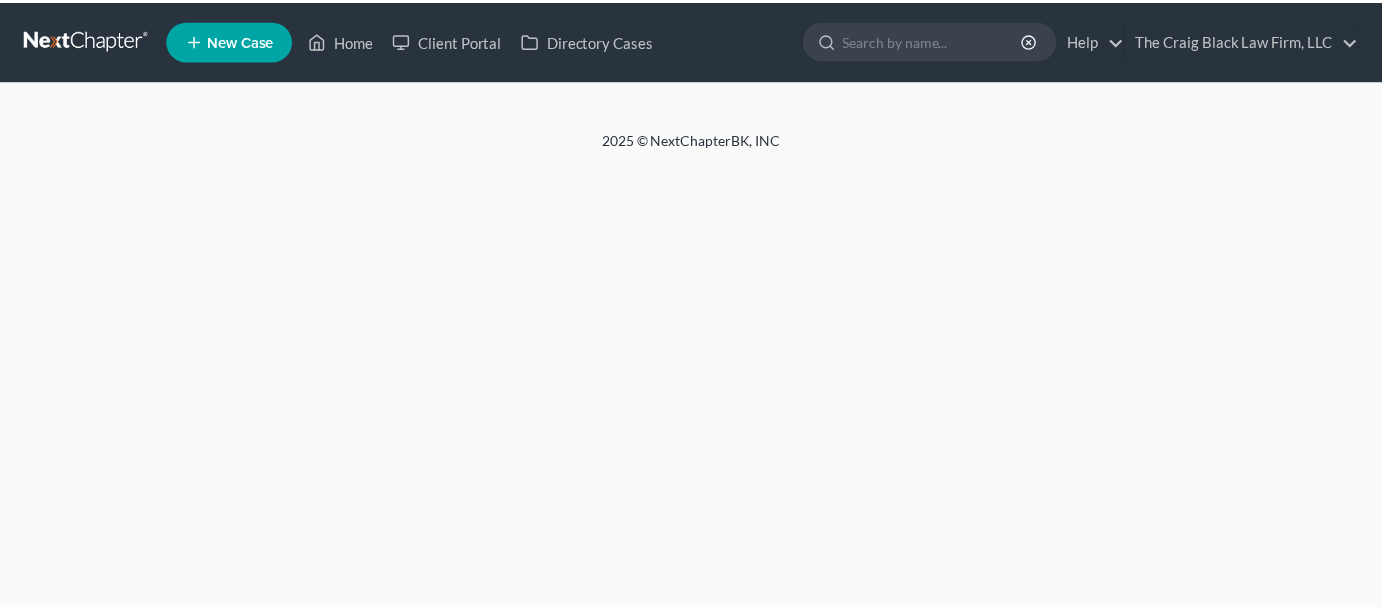 scroll, scrollTop: 0, scrollLeft: 0, axis: both 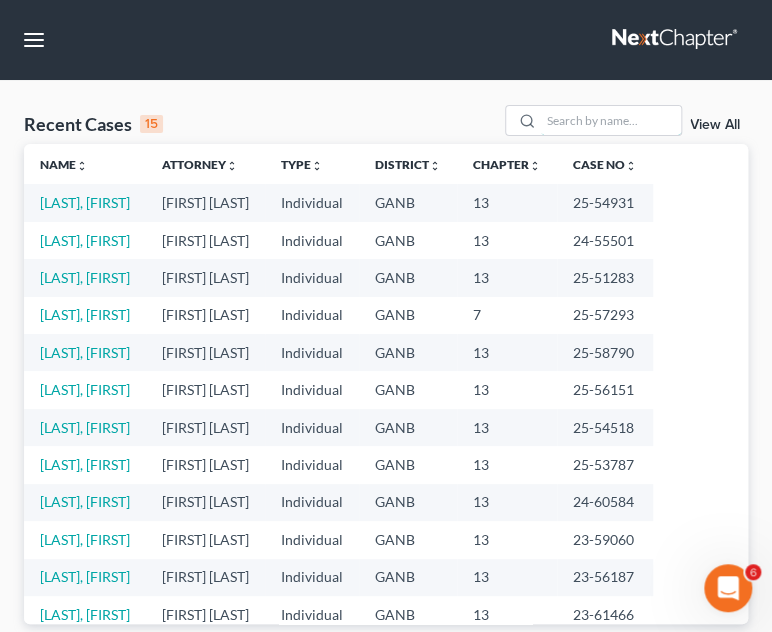 click at bounding box center [611, 120] 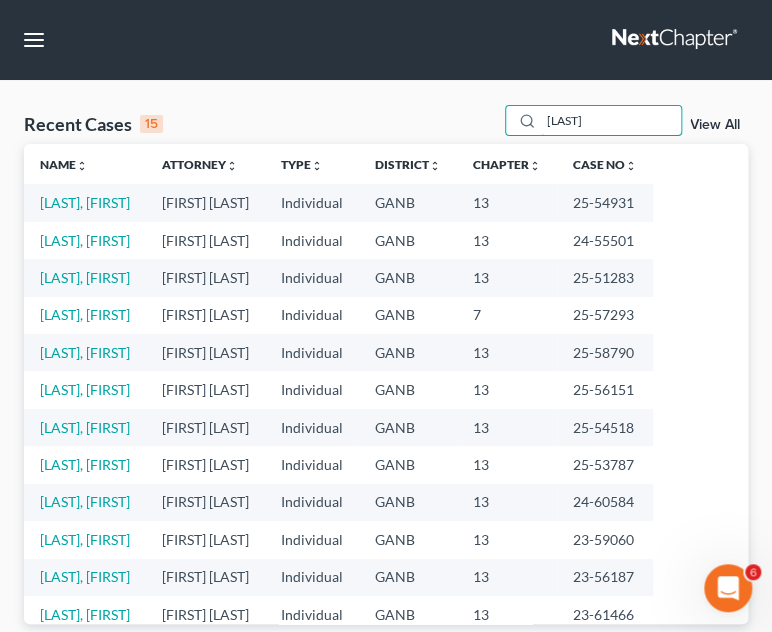 type on "gaskin" 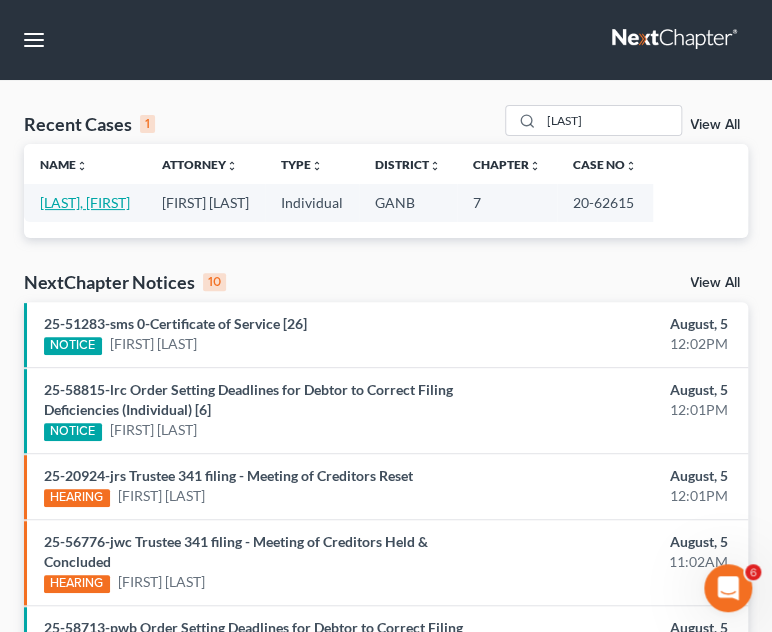 click on "[LAST], [FIRST]" at bounding box center (85, 202) 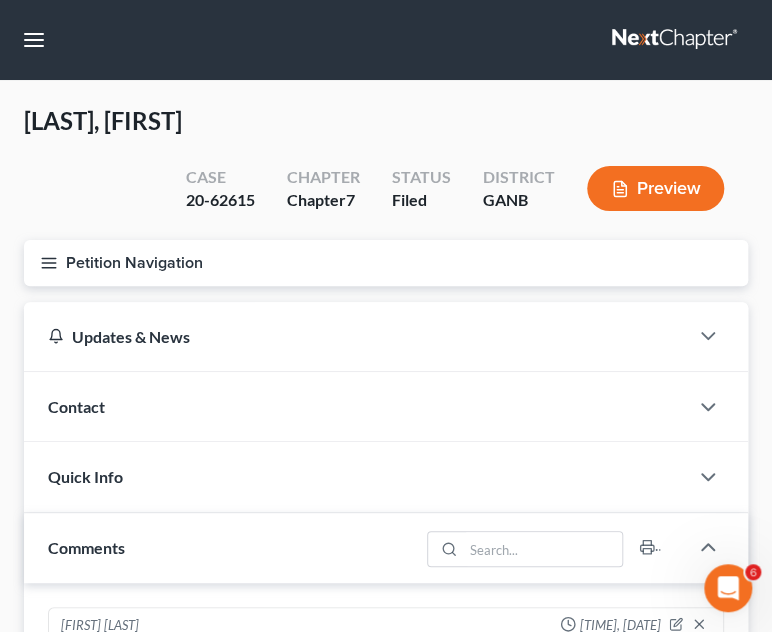 scroll, scrollTop: 39, scrollLeft: 0, axis: vertical 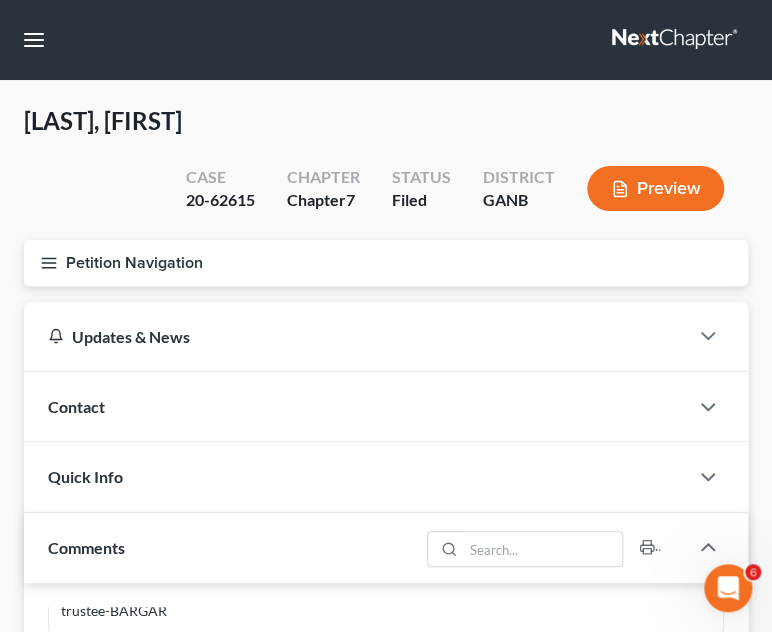 click 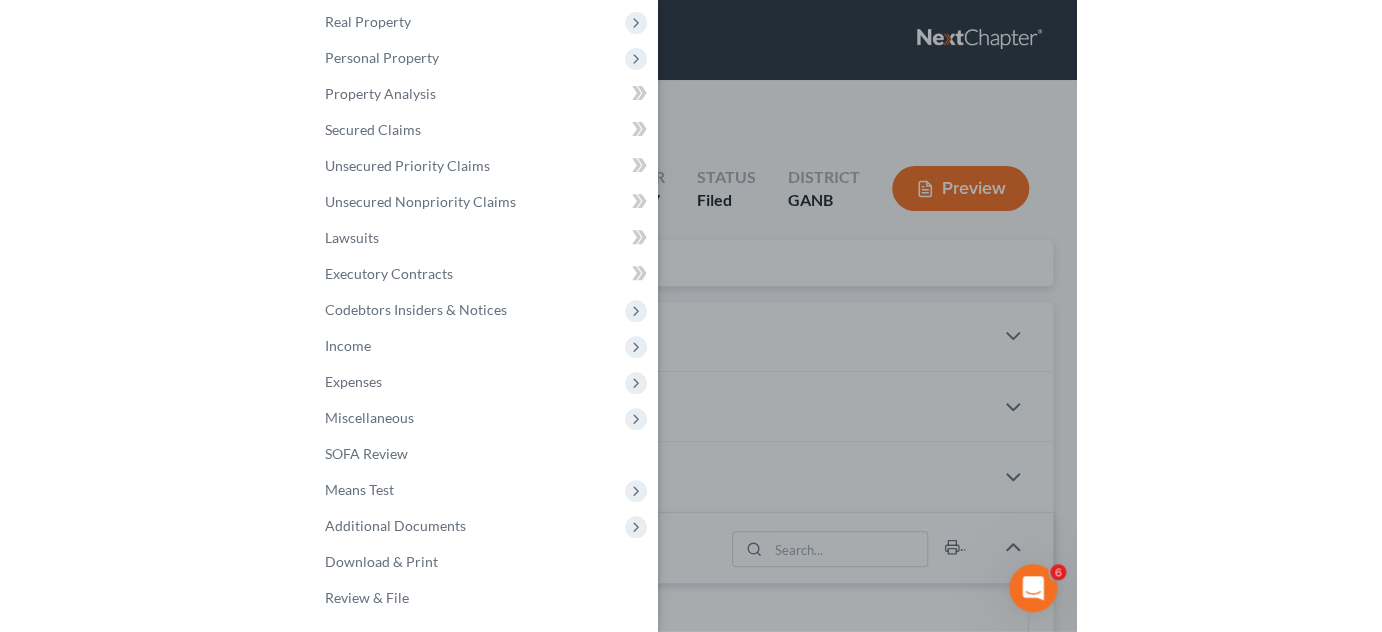 scroll, scrollTop: 0, scrollLeft: 0, axis: both 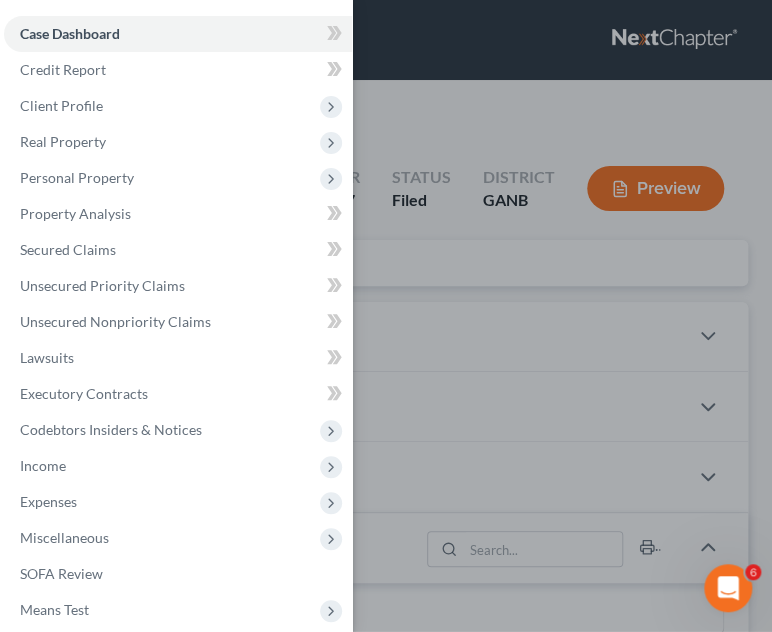 click on "Case Dashboard
Payments
Invoices
Payments
Payments
Credit Report
Client Profile" at bounding box center [386, 316] 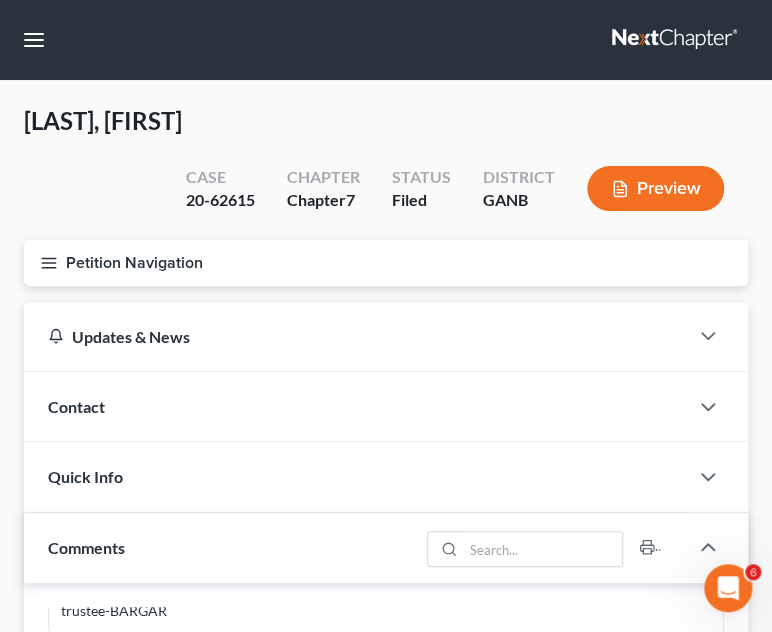 click 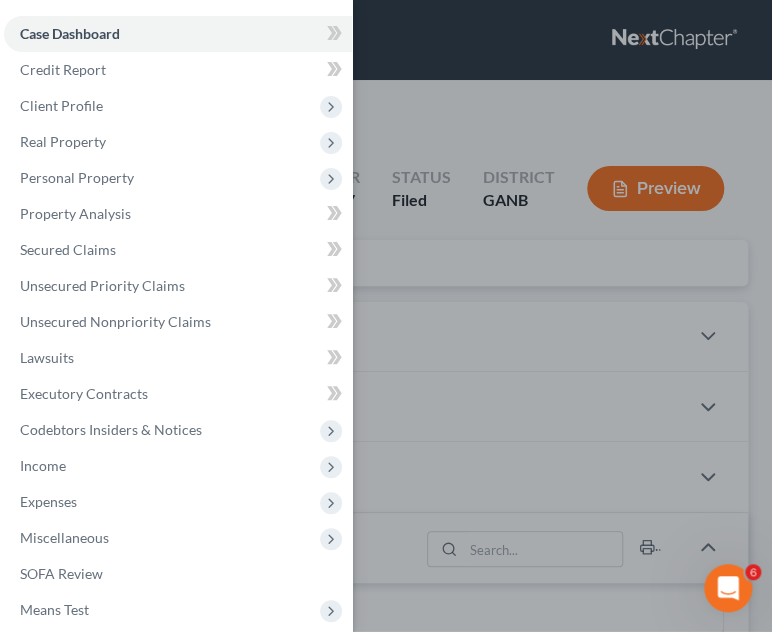 click on "Client Profile" at bounding box center (61, 105) 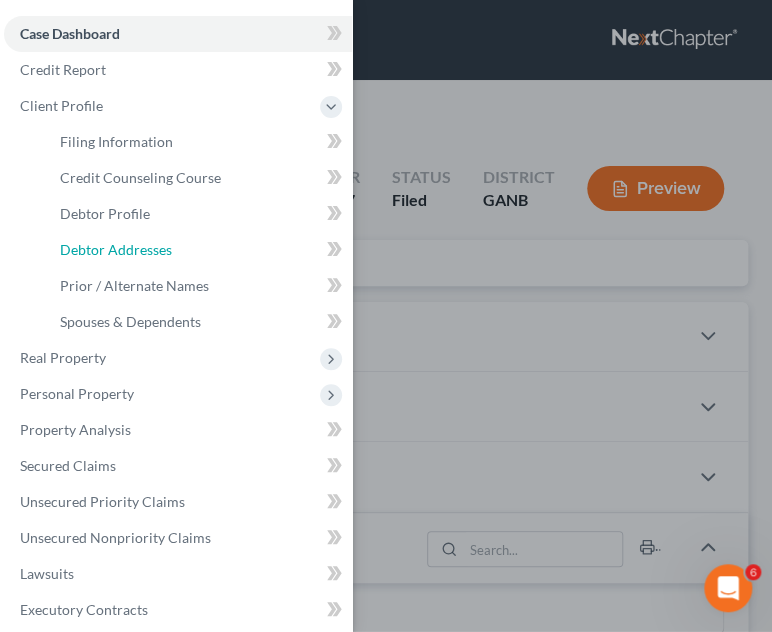click on "Debtor Addresses" at bounding box center (116, 249) 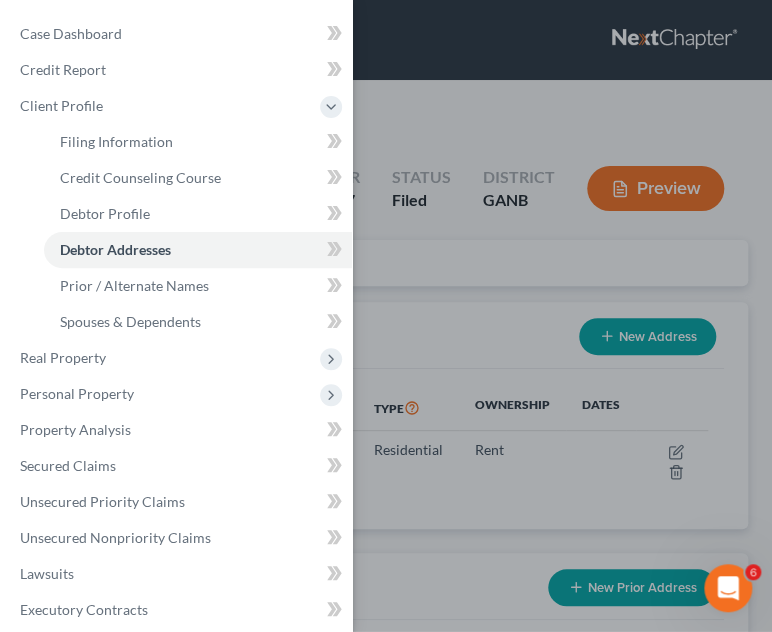 click on "Case Dashboard
Payments
Invoices
Payments
Payments
Credit Report
Client Profile" at bounding box center (386, 316) 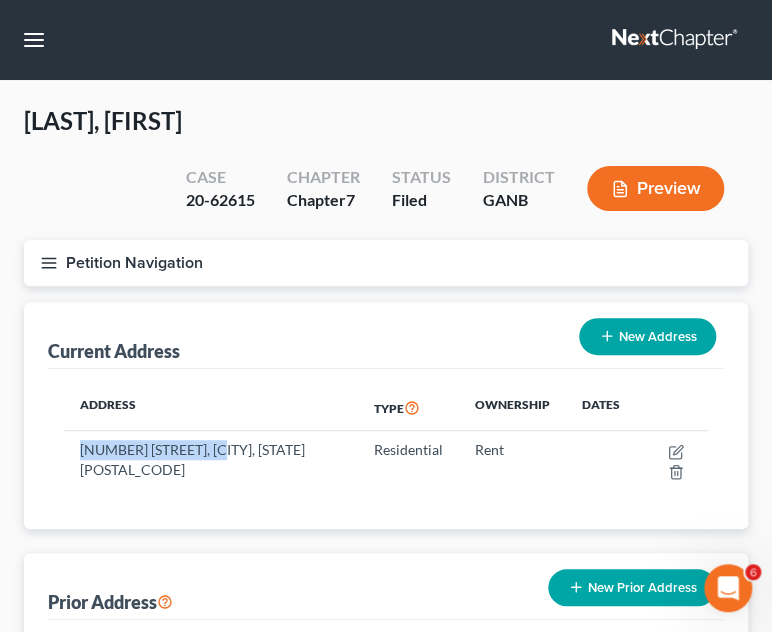 drag, startPoint x: 216, startPoint y: 445, endPoint x: 76, endPoint y: 452, distance: 140.1749 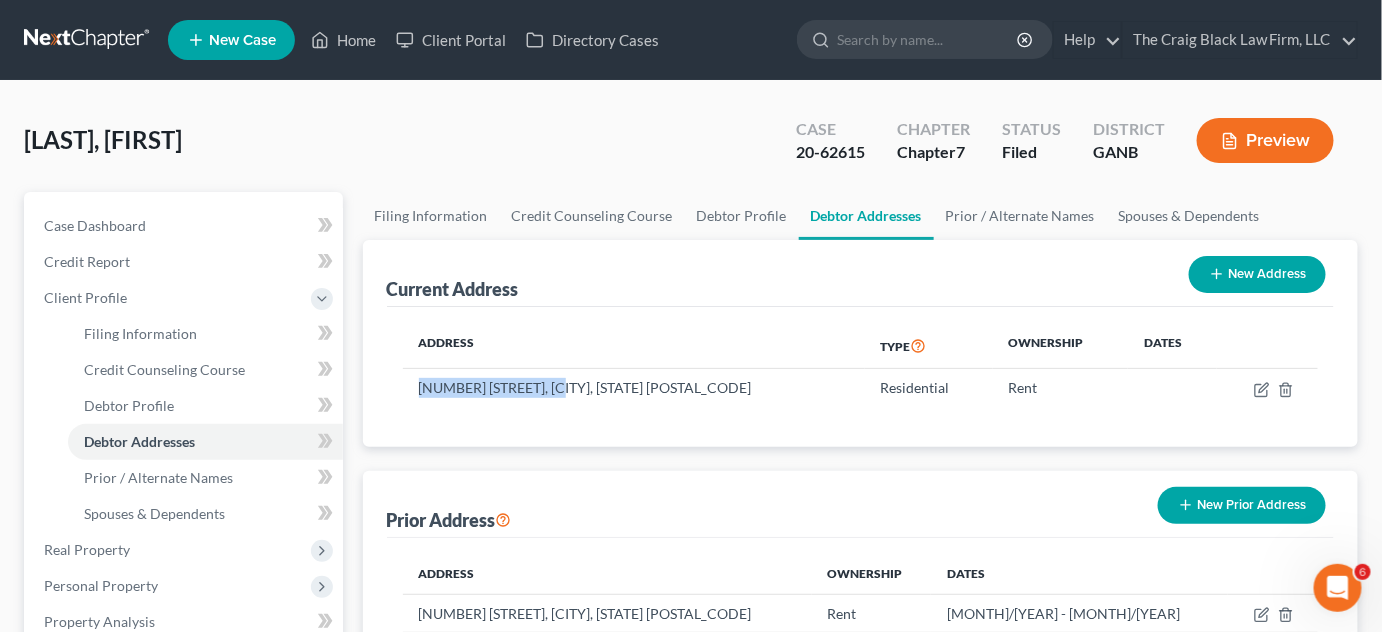 click at bounding box center [88, 40] 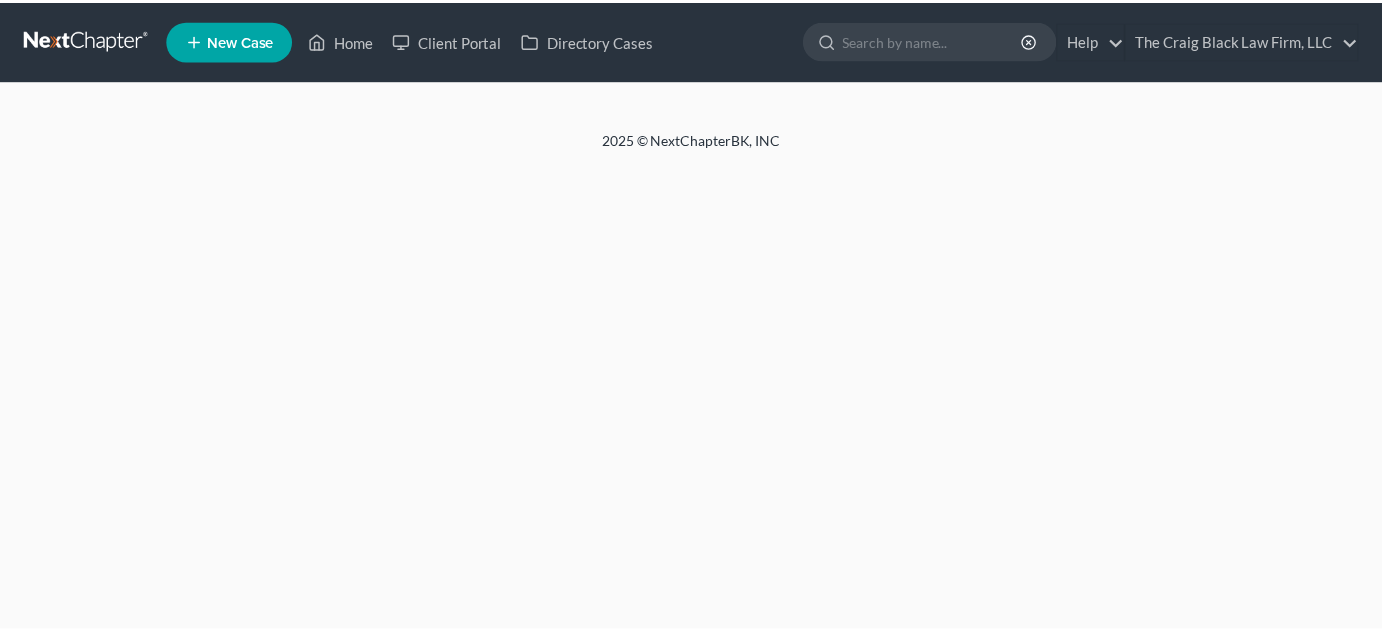 scroll, scrollTop: 0, scrollLeft: 0, axis: both 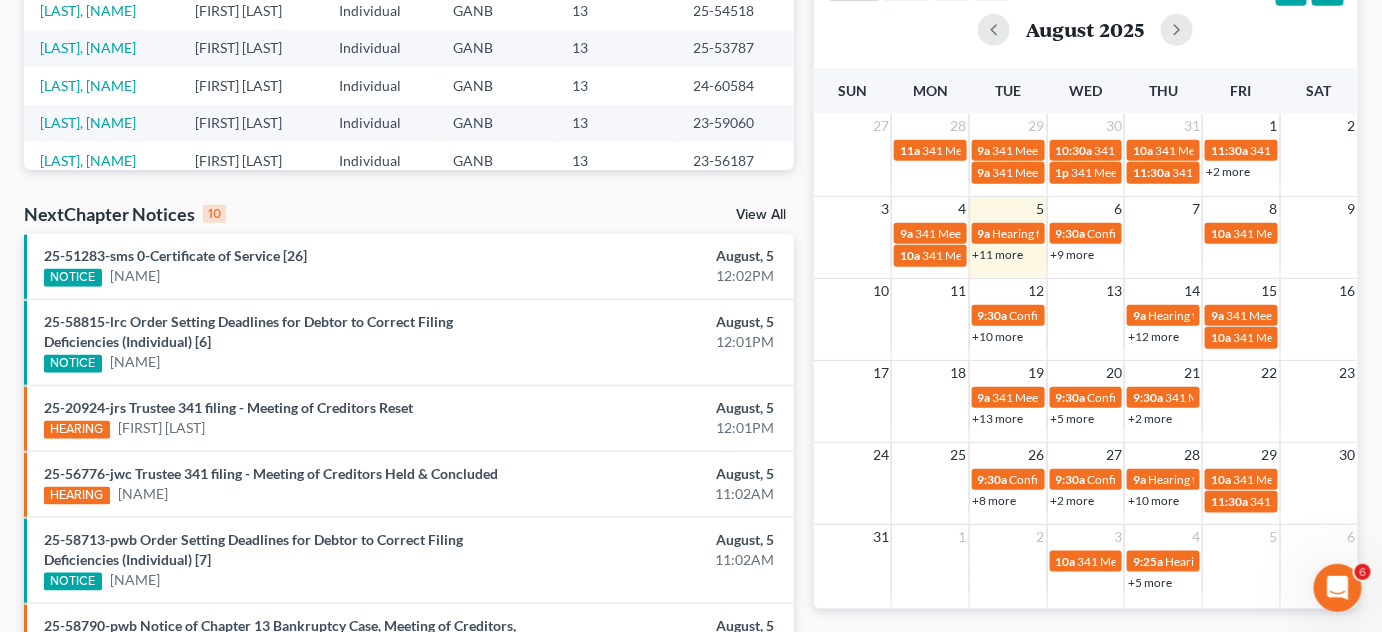click on "+2 more" at bounding box center (1073, 500) 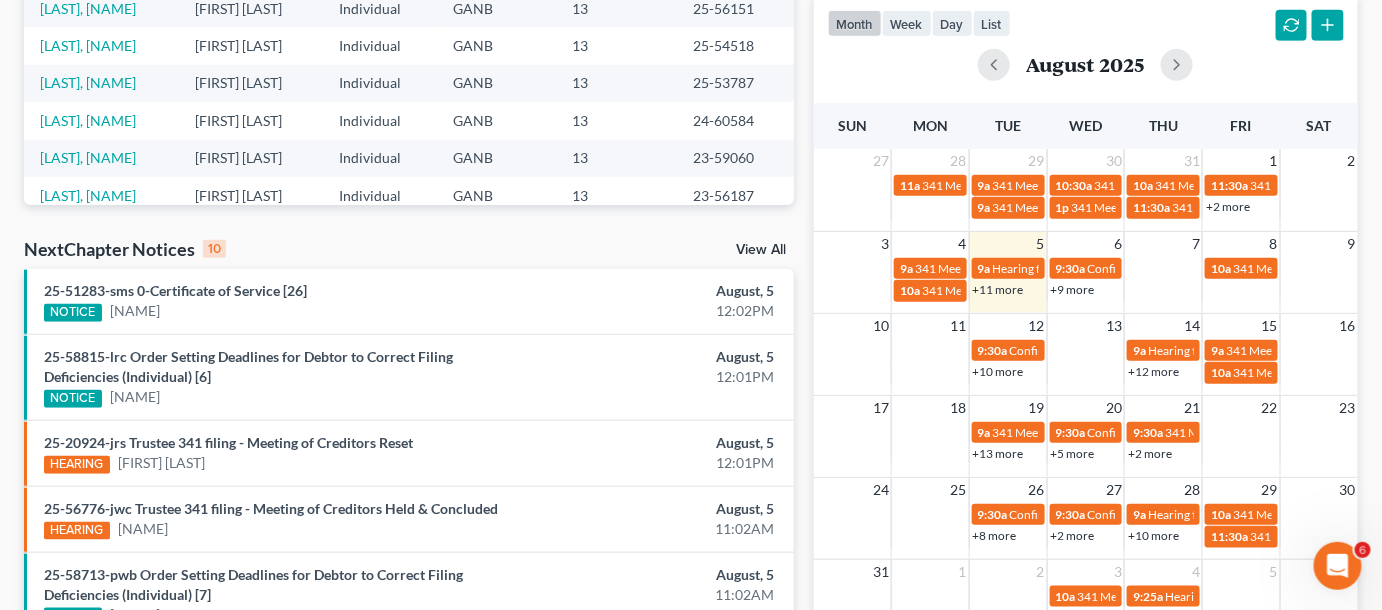 scroll, scrollTop: 454, scrollLeft: 0, axis: vertical 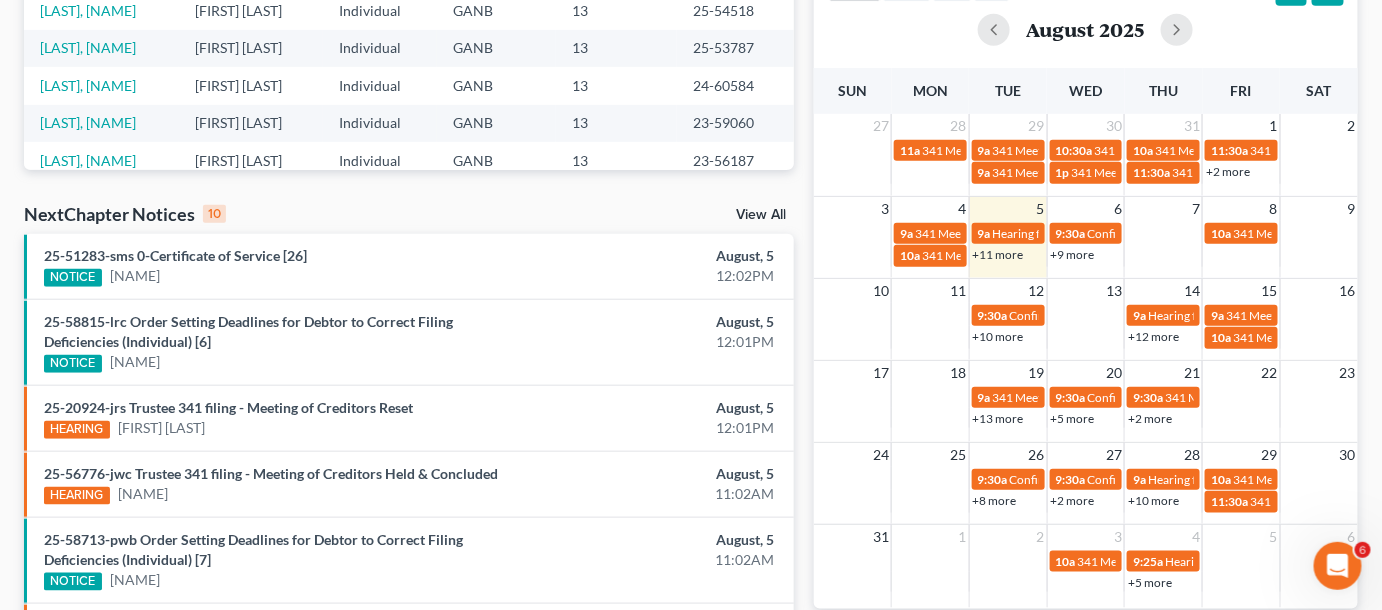 click on "+2 more" at bounding box center (1073, 500) 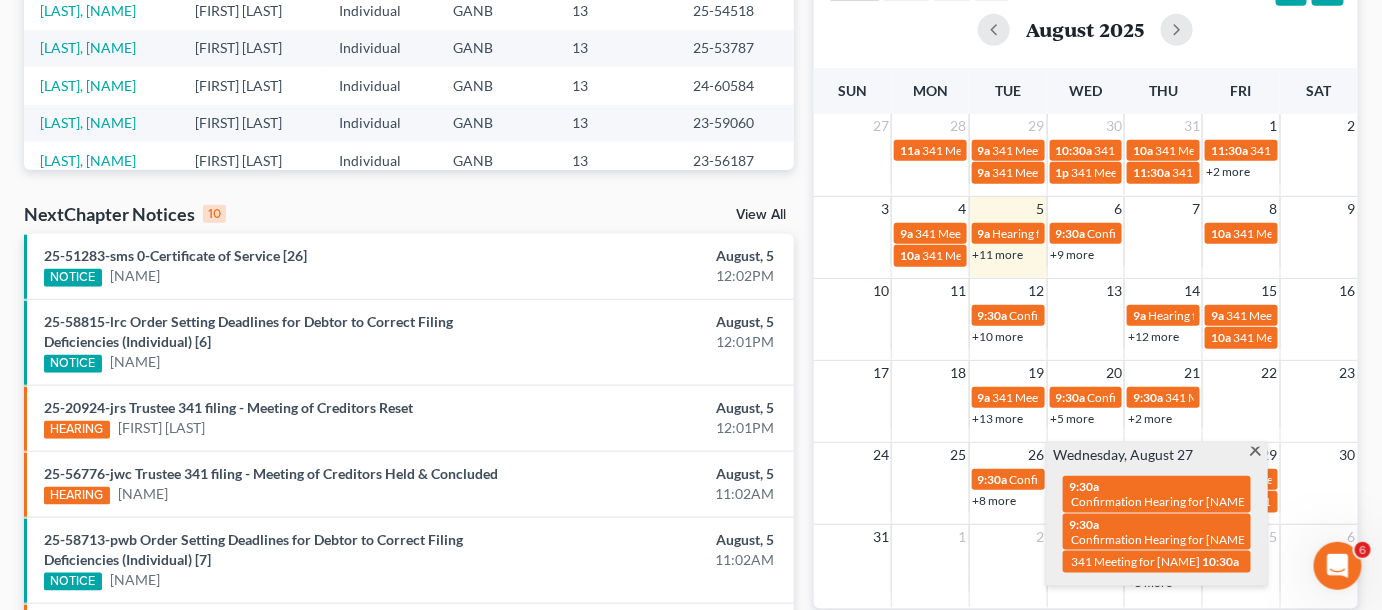 click on "Confirmation Hearing for [NAME] & [NAME]" at bounding box center (1187, 501) 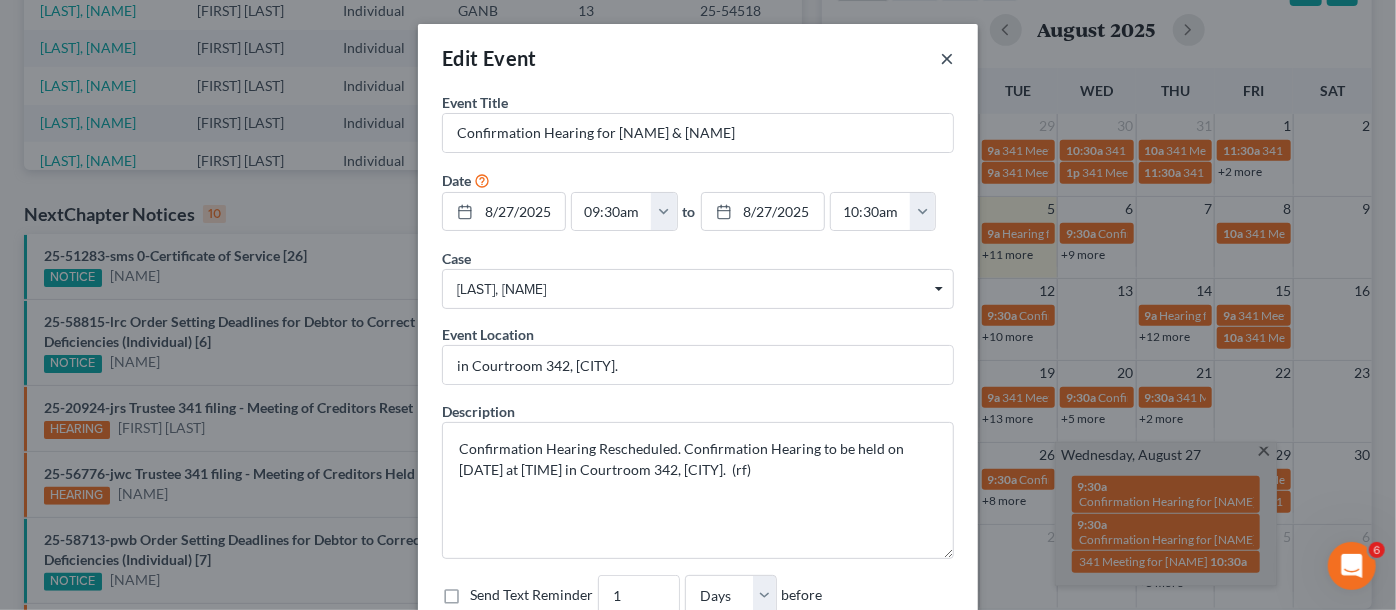 click on "×" at bounding box center [947, 58] 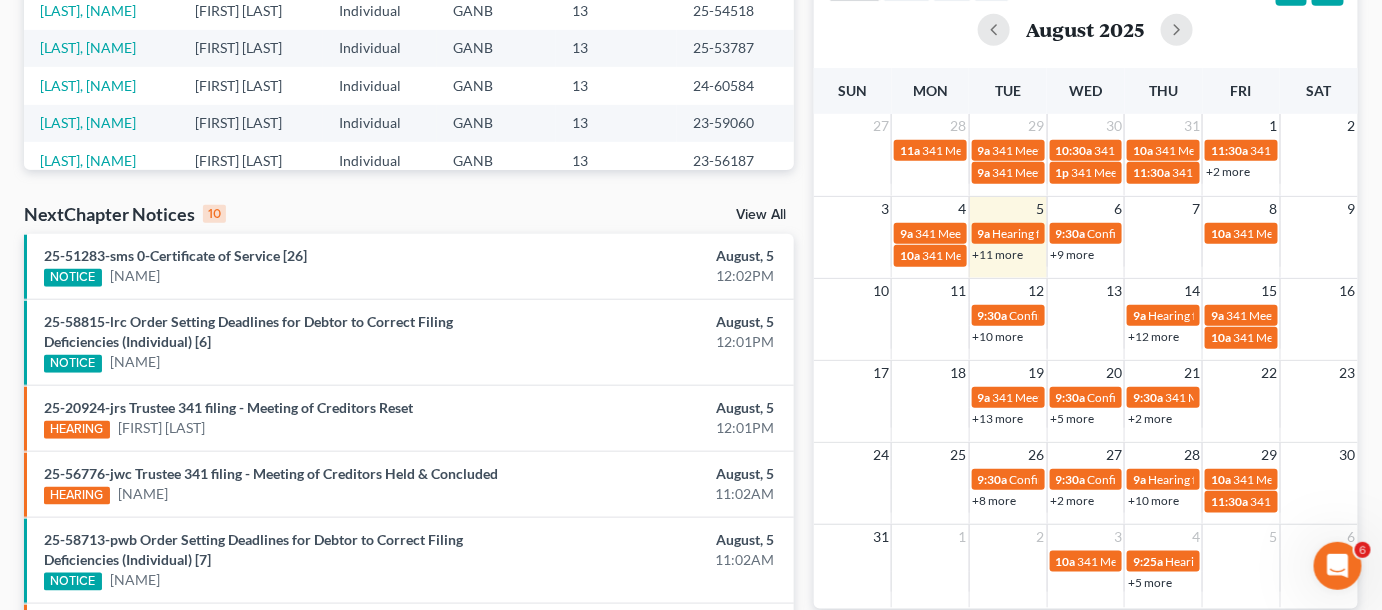click on "Recent Cases 15         View All
Name
unfold_more
expand_more
expand_less
Attorney
unfold_more
expand_more
expand_less
Type
unfold_more
expand_more
expand_less
District
unfold_more
expand_more
expand_less
Chapter
unfold_more
expand_more
expand_less
Case No
unfold_more
expand_more
expand_less
Prefix
unfold_more
expand_more
expand_less
[LAST], [NAME] [LAST] Individual GANB 7 20-62615 [LAST], [NAME] [LAST] Individual GANB 13 25-54931 [LAST], [NAME] [LAST] Individual GANB 13 24-55501 [LAST], [NAME] Individual GANB 13 25-51283 [LAST], [NAME] Individual GANB 7 25-57293 [LAST], [NAME] Individual GANB 13 25-58790 [LAST], [NAME] Individual GANB 13 25-56151 [LAST], [NAME] Individual GANB 13 25-54518 [LAST], [NAME] Individual GANB 13 25-53787 [LAST], [NAME] Individual GANB 13 24-60584 [LAST], [NAME] GANB" at bounding box center [409, 328] 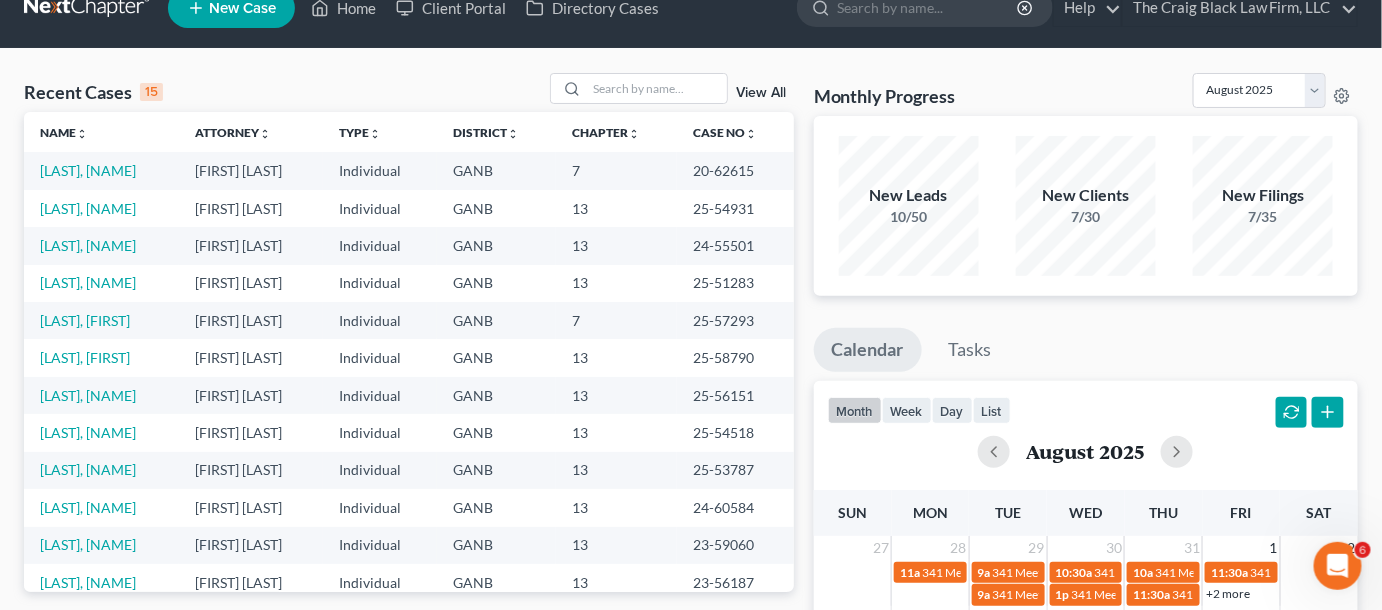 scroll, scrollTop: 0, scrollLeft: 0, axis: both 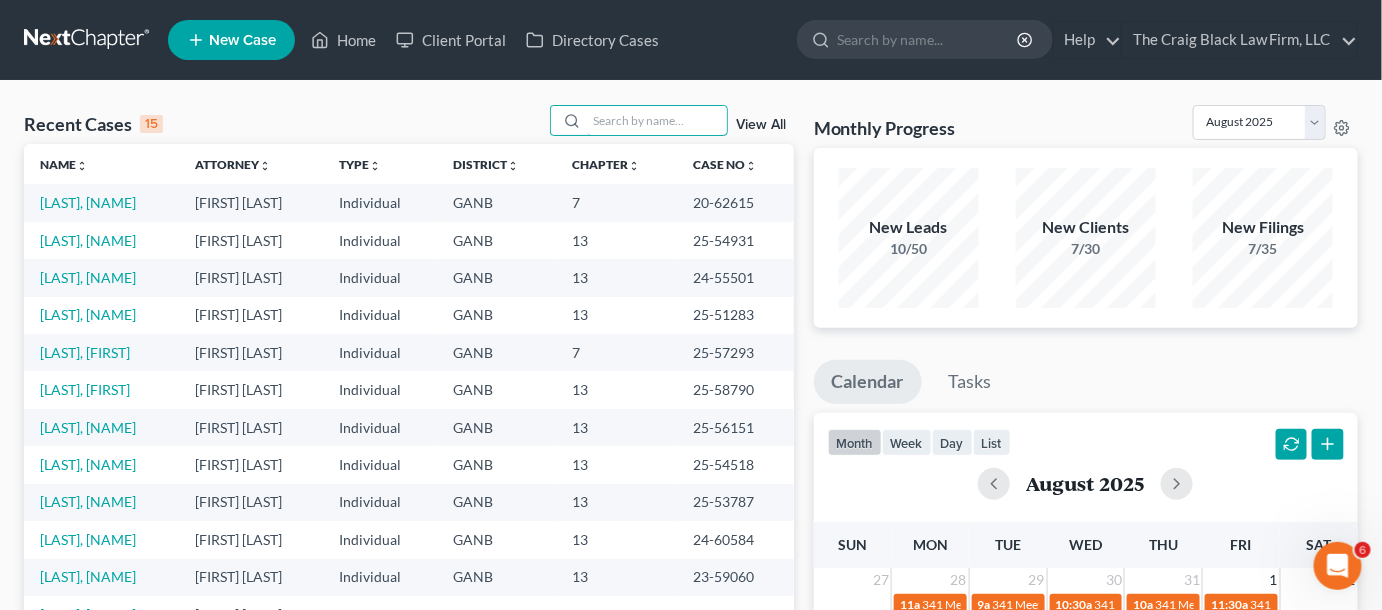click at bounding box center [657, 120] 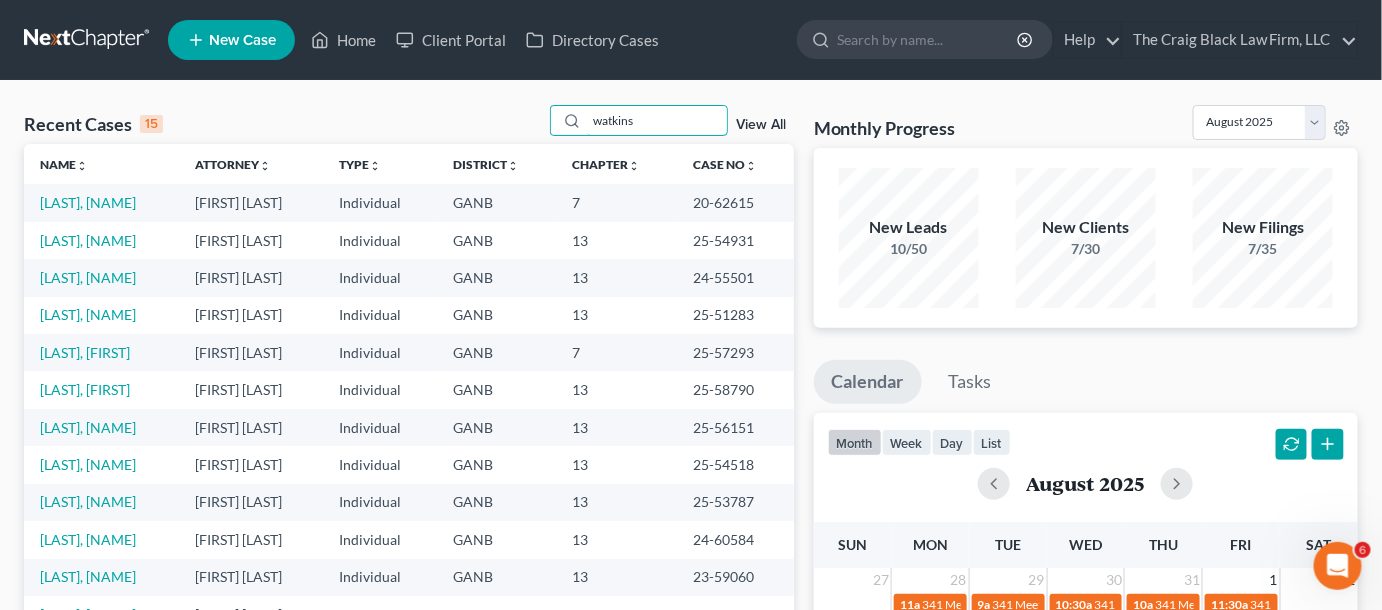 type on "watkins" 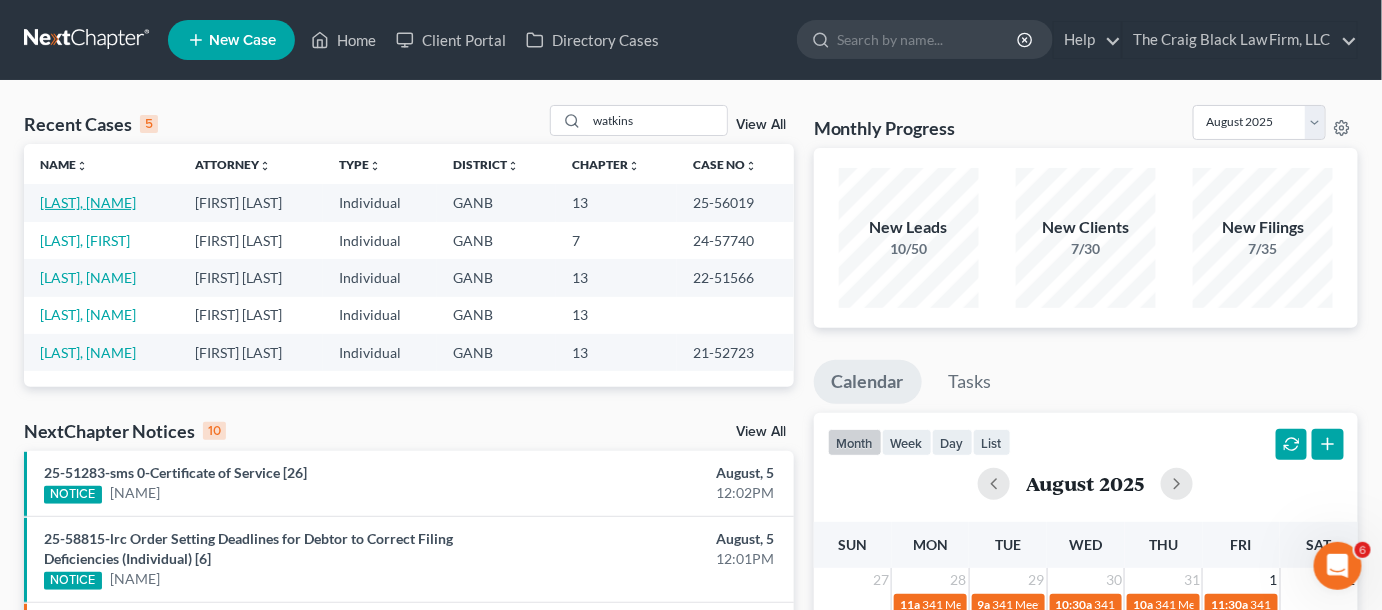 click on "[LAST], [NAME]" at bounding box center (88, 202) 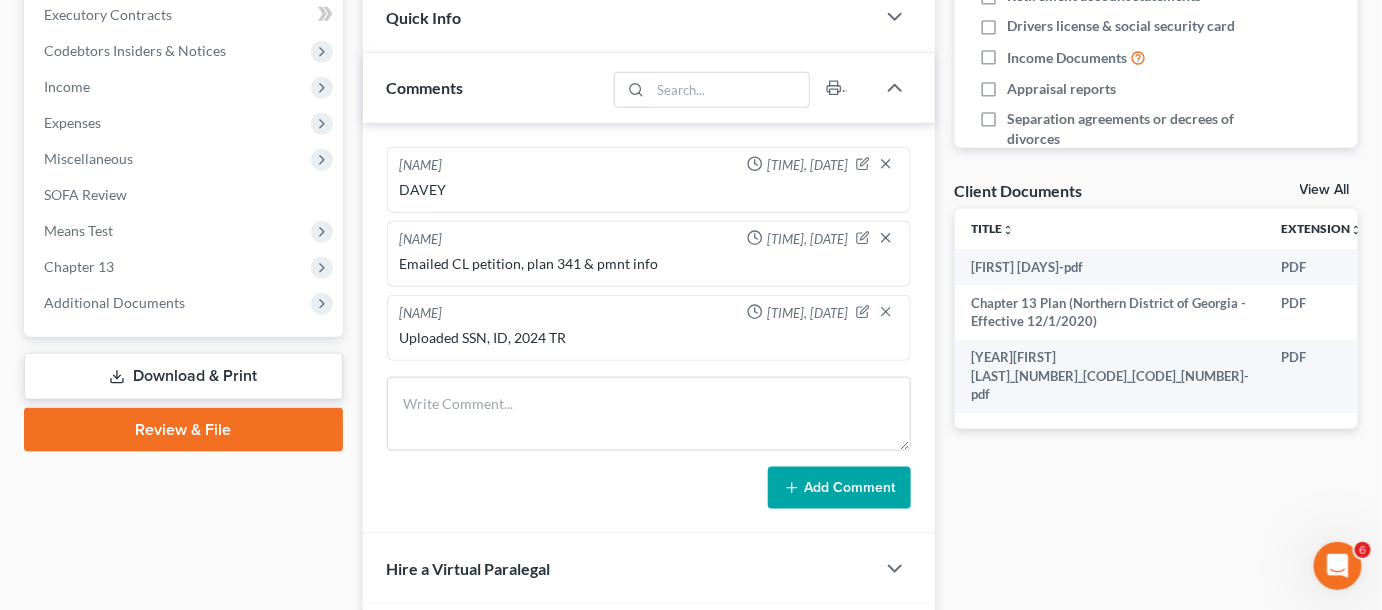scroll, scrollTop: 605, scrollLeft: 0, axis: vertical 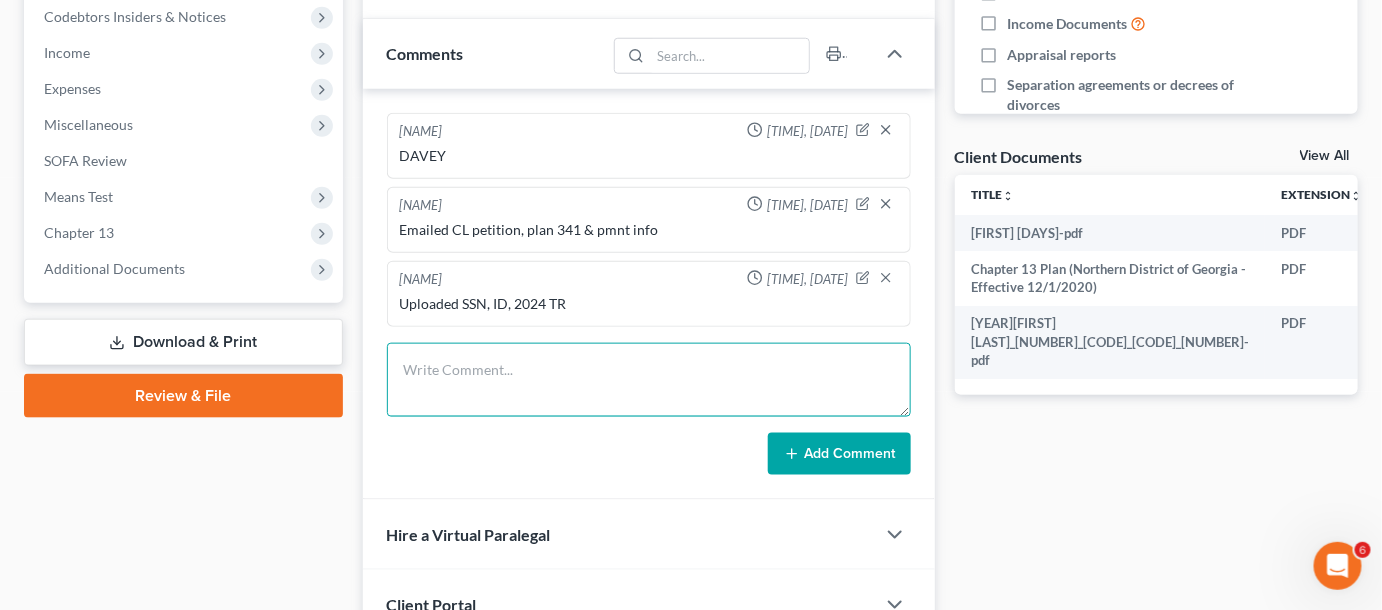 click at bounding box center [649, 380] 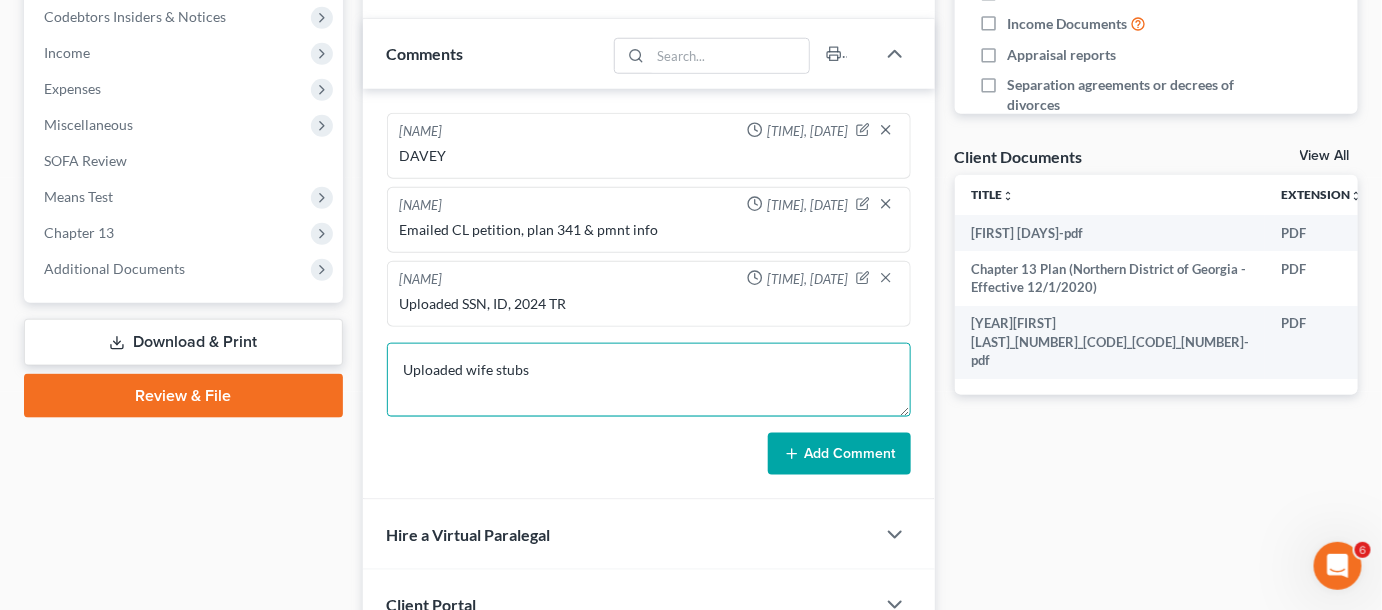 type on "Uploaded wife stubs" 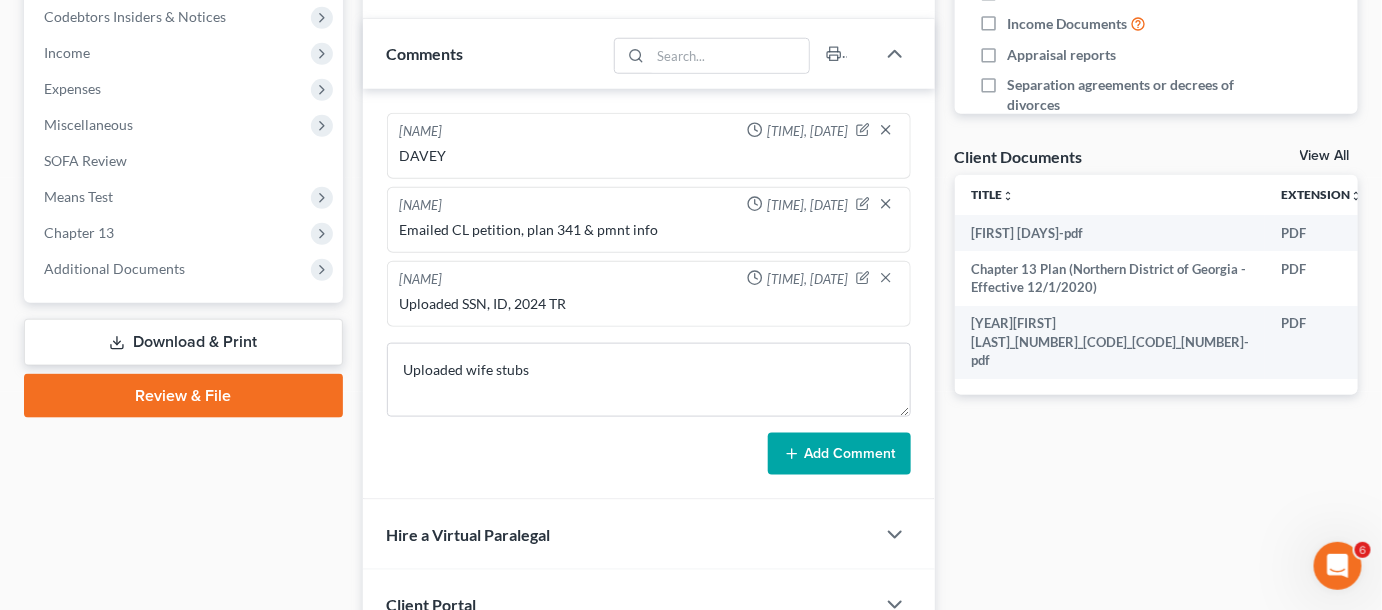 click on "Add Comment" at bounding box center (839, 454) 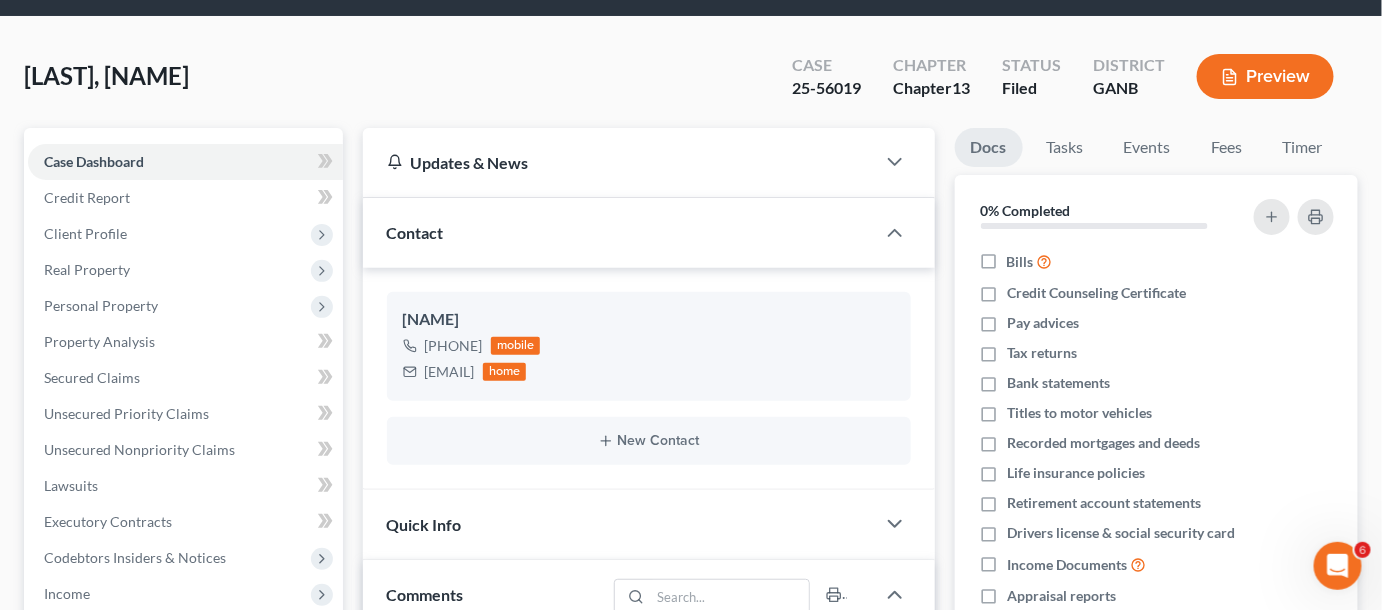 scroll, scrollTop: 0, scrollLeft: 0, axis: both 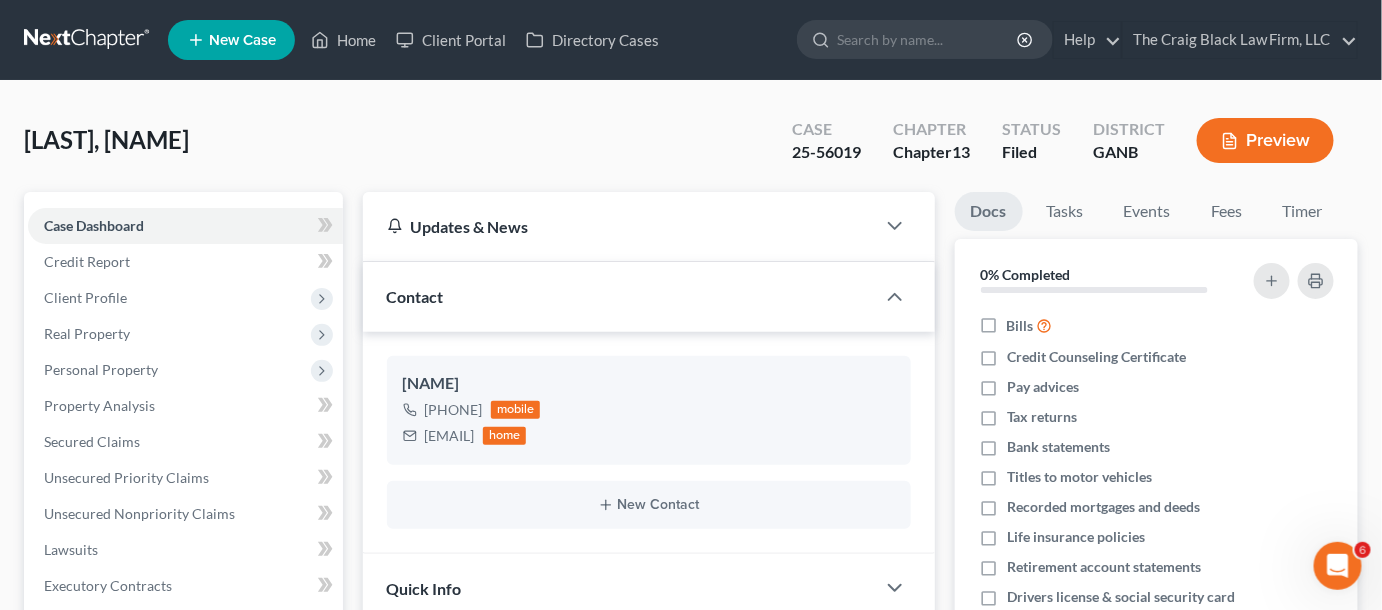 click at bounding box center [928, 39] 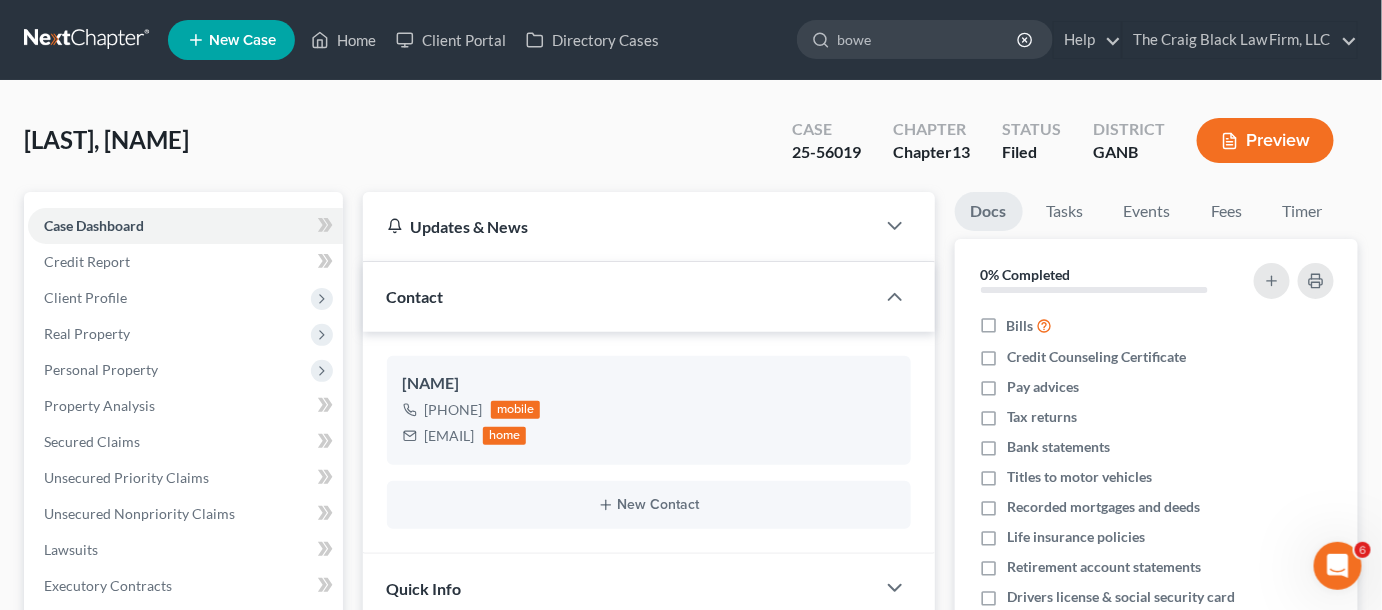 type on "bowen" 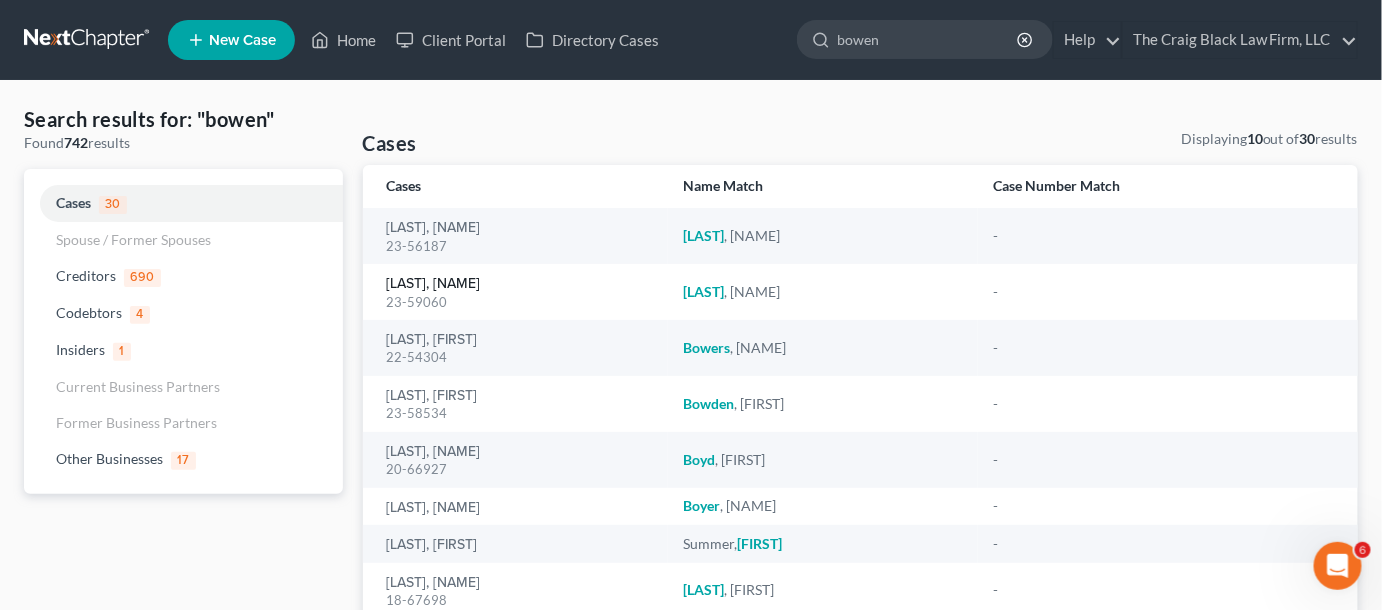 click on "[LAST], [FIRST]" at bounding box center [434, 284] 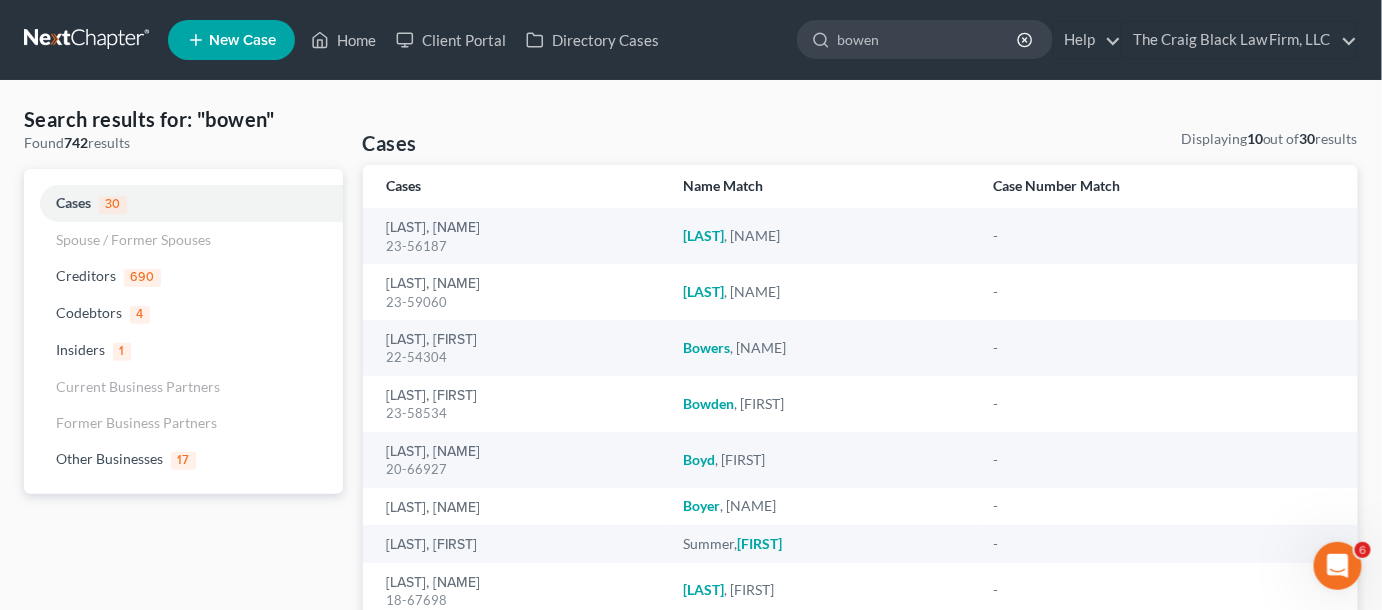 type 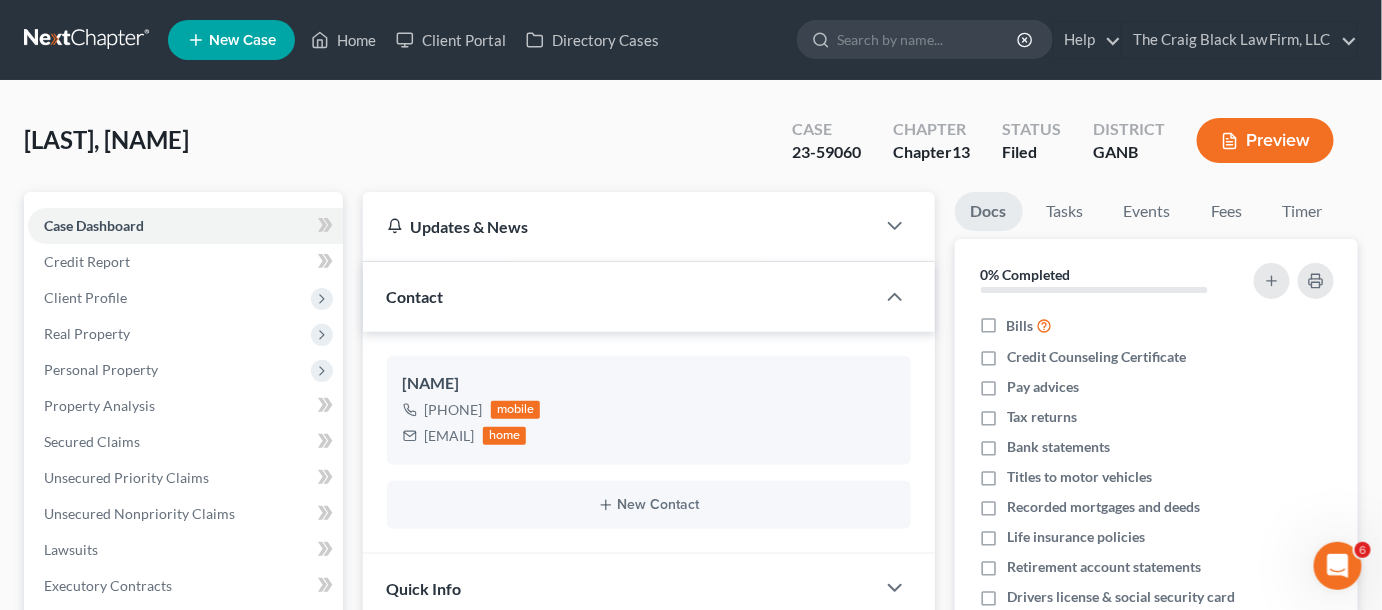 scroll, scrollTop: 605, scrollLeft: 0, axis: vertical 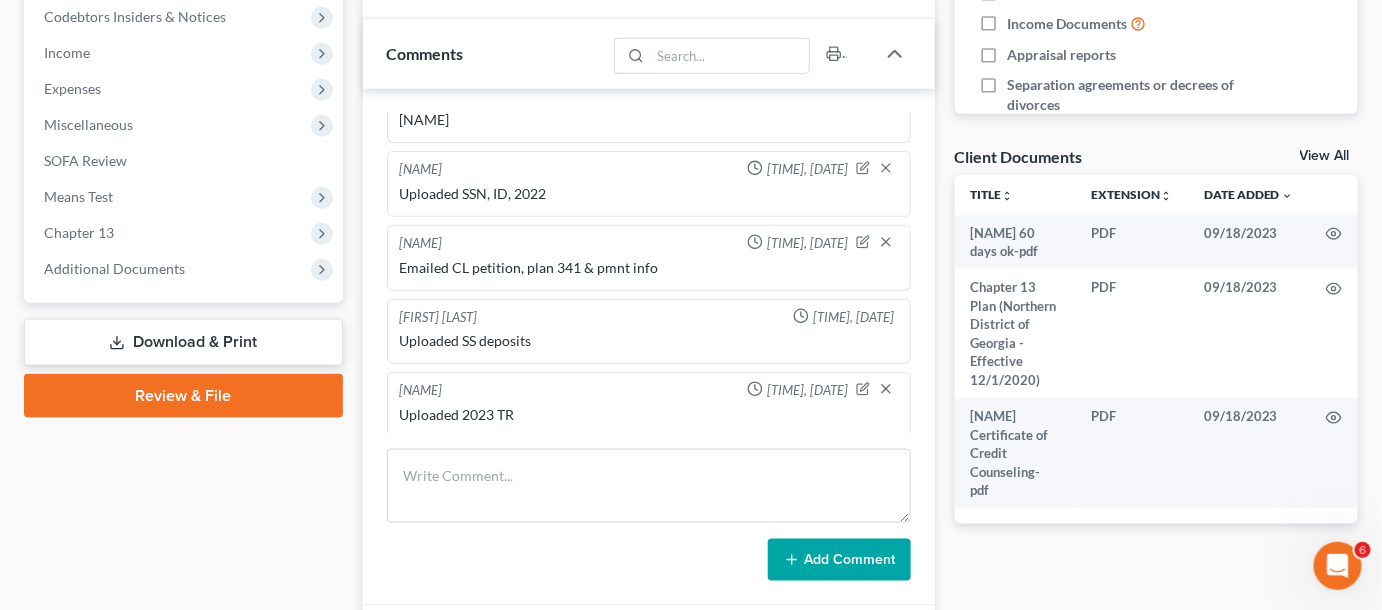 click on "Additional Documents" at bounding box center [114, 268] 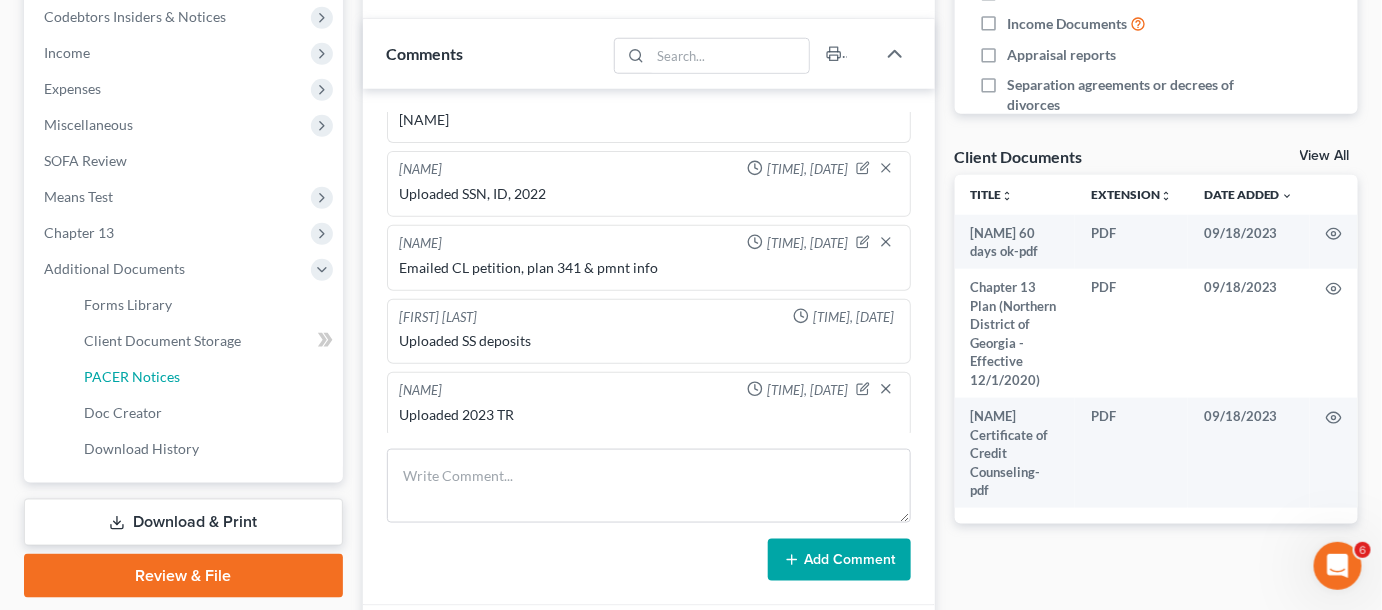 click on "PACER Notices" at bounding box center (132, 376) 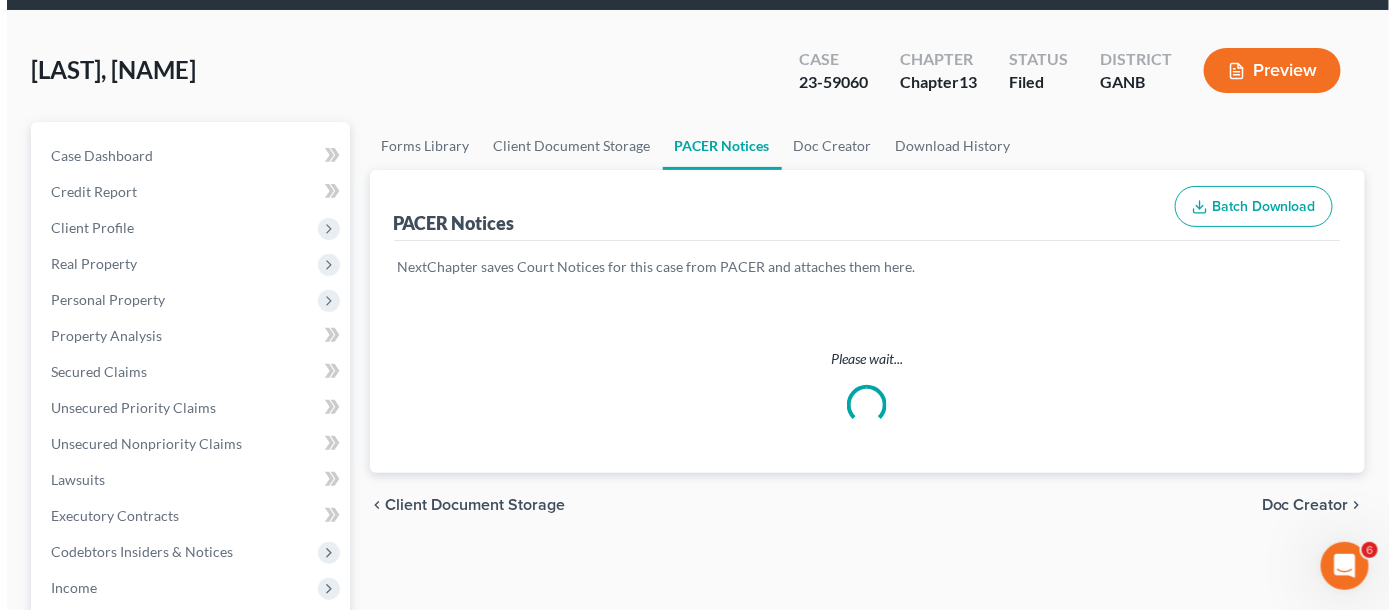 scroll, scrollTop: 0, scrollLeft: 0, axis: both 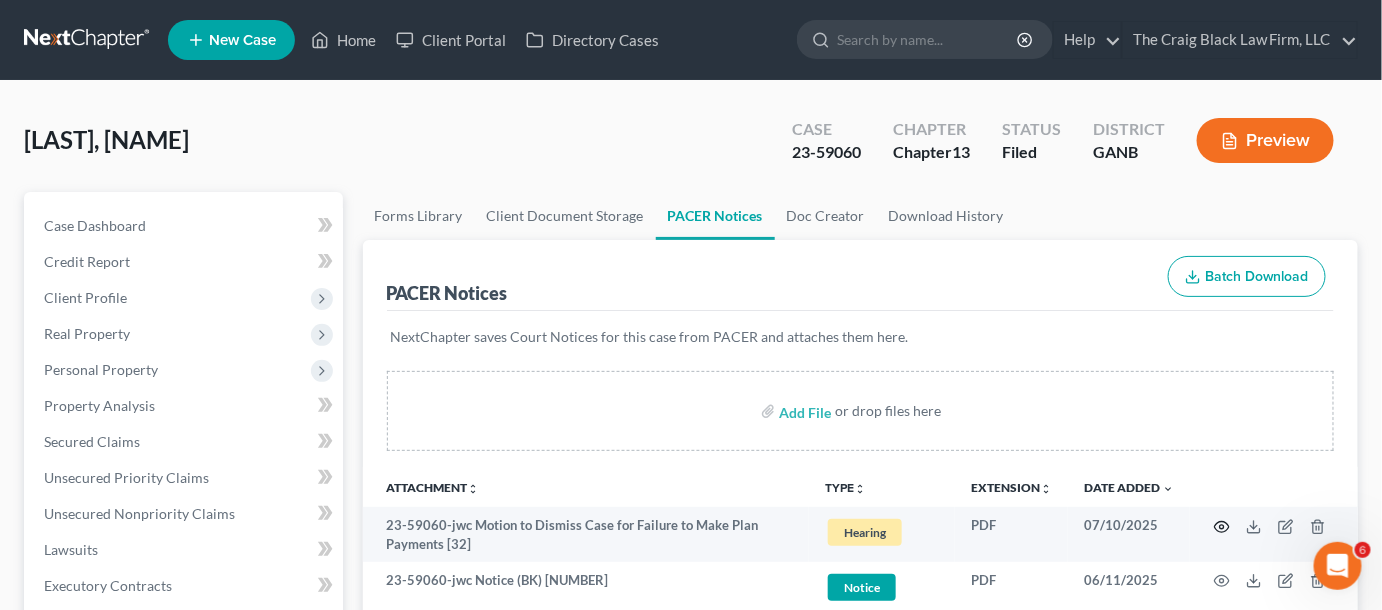 click 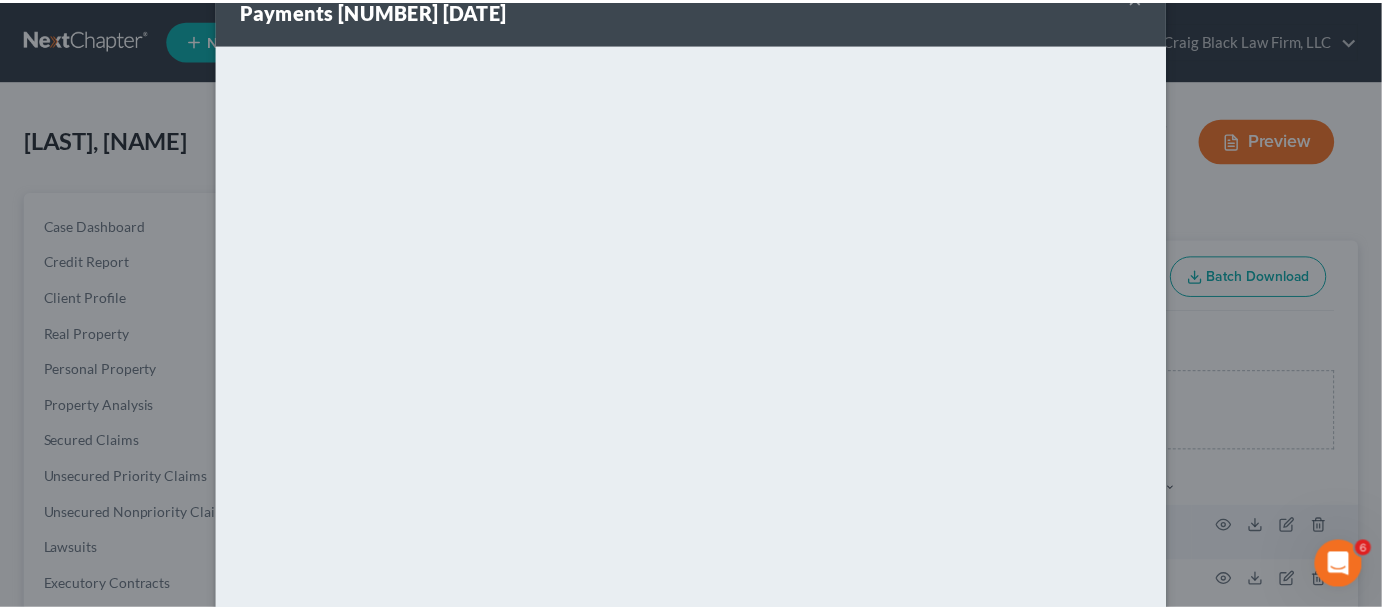 scroll, scrollTop: 160, scrollLeft: 0, axis: vertical 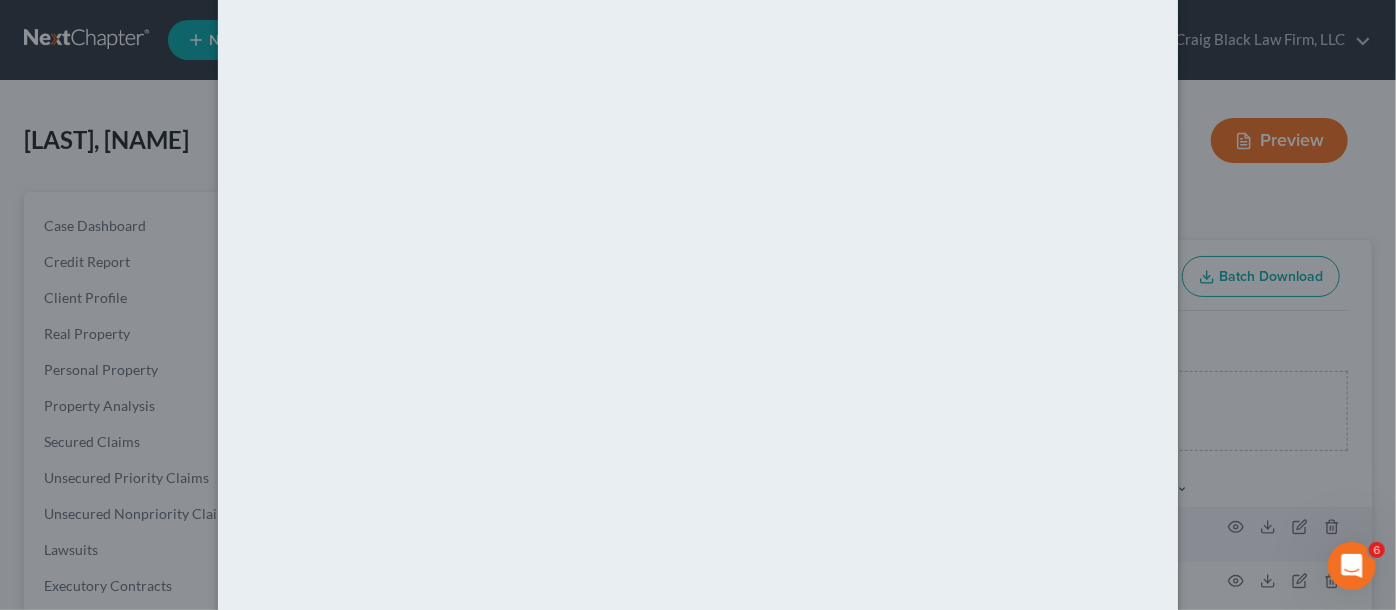 click on "Attachment Preview: 23-59060-jwc Motion to Dismiss Case for Failure to Make Plan Payments [32] 07/10/2025 ×
Download" at bounding box center [698, 305] 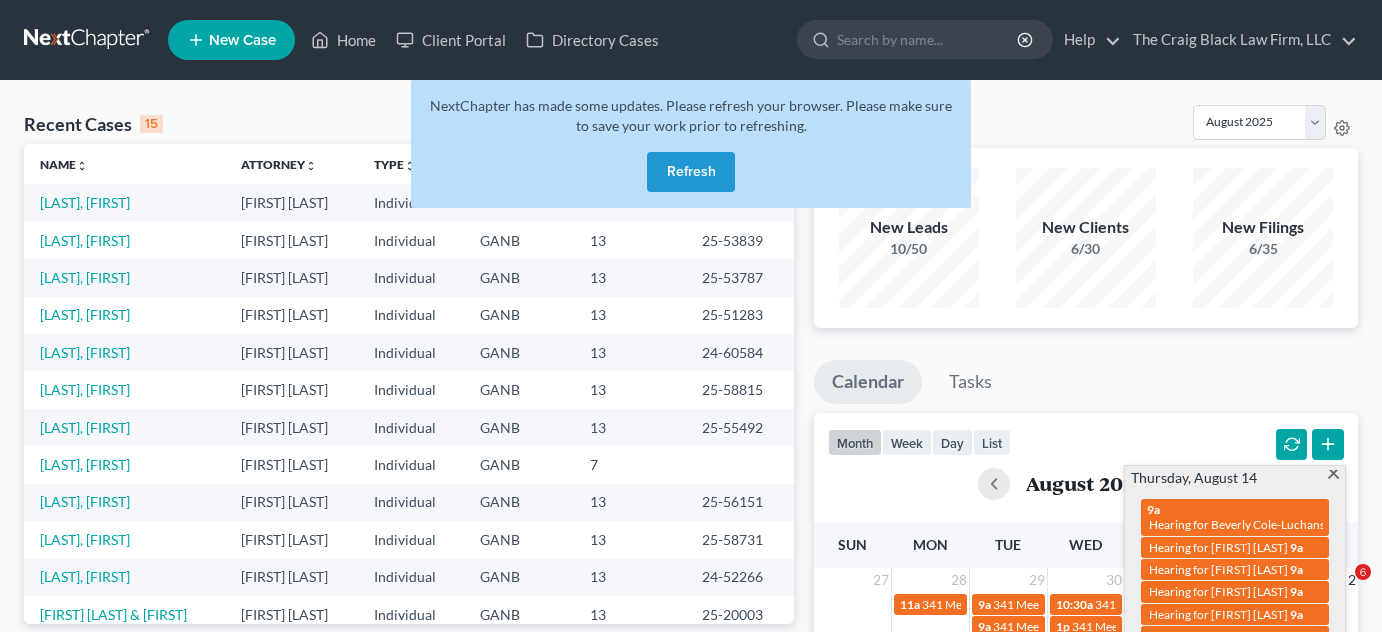 scroll, scrollTop: 303, scrollLeft: 0, axis: vertical 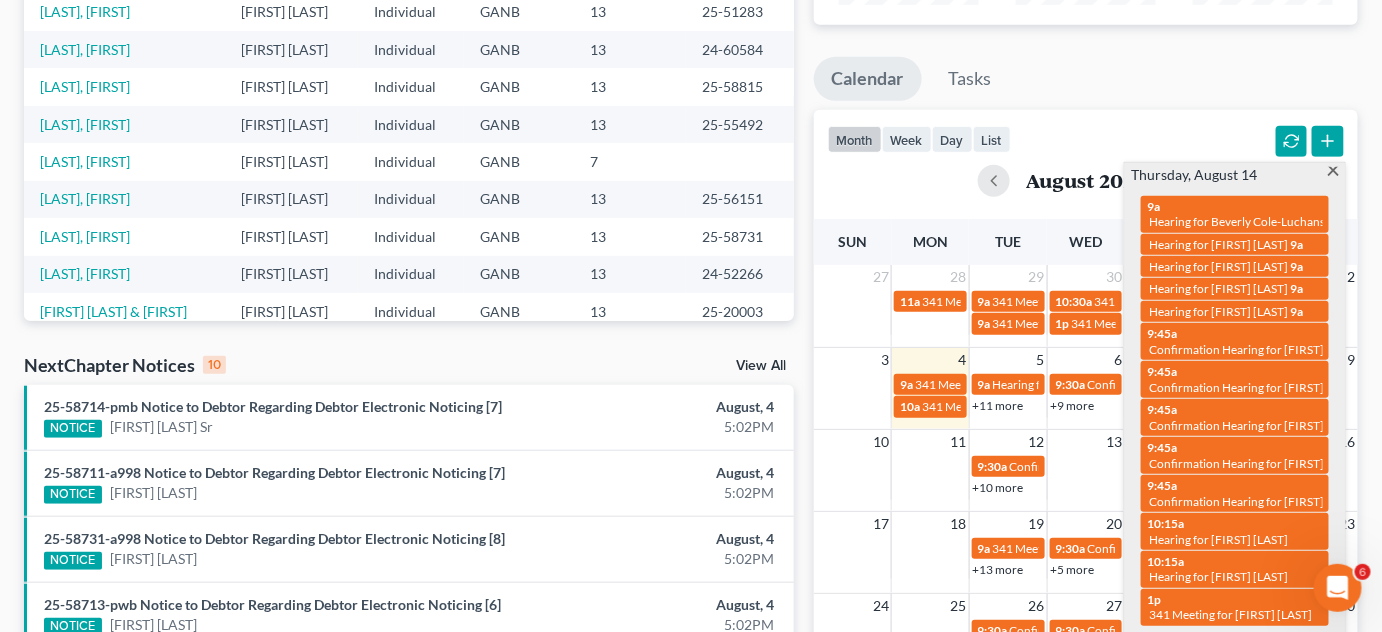 click at bounding box center [1333, 173] 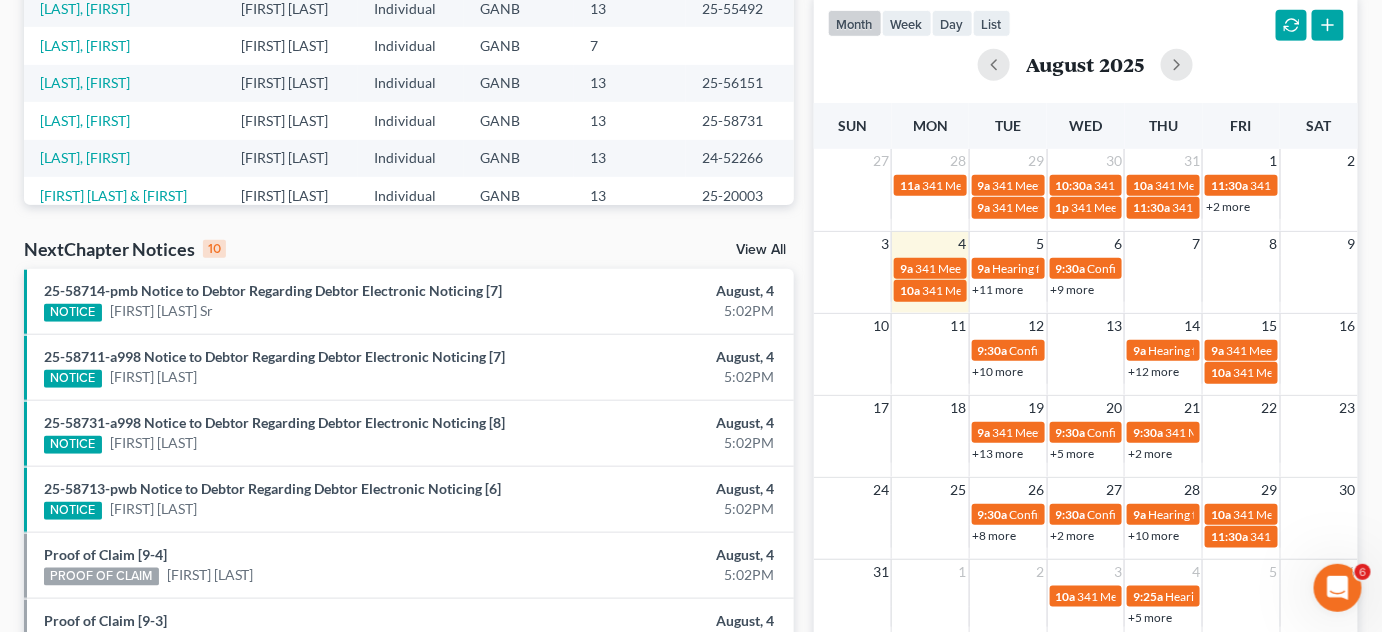 scroll, scrollTop: 454, scrollLeft: 0, axis: vertical 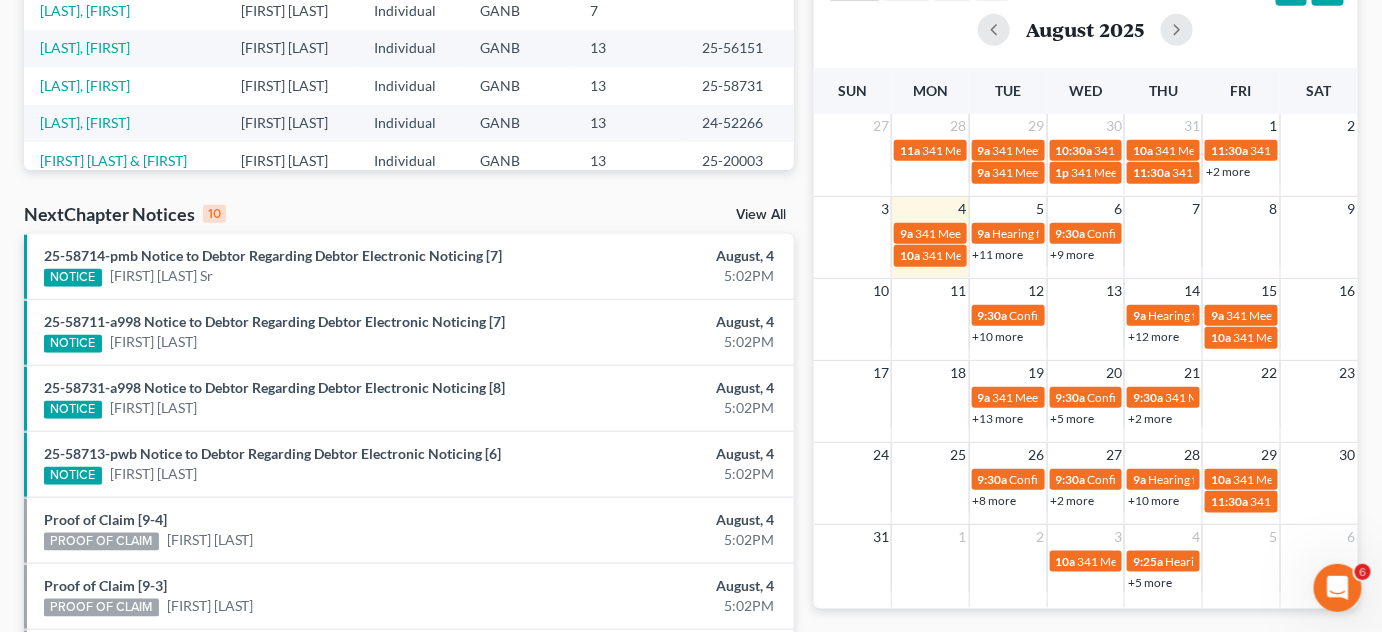 click on "+13 more" at bounding box center (998, 418) 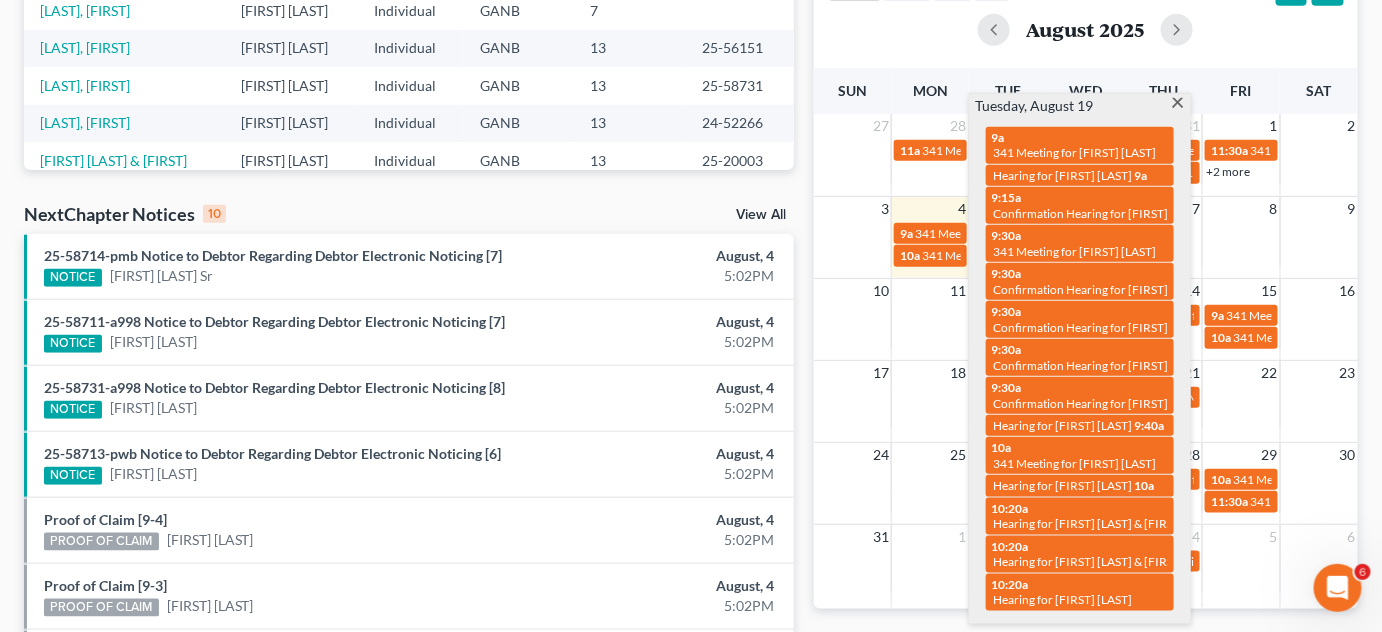 click on "Confirmation Hearing for [FIRST] [LAST]" at bounding box center (1100, 213) 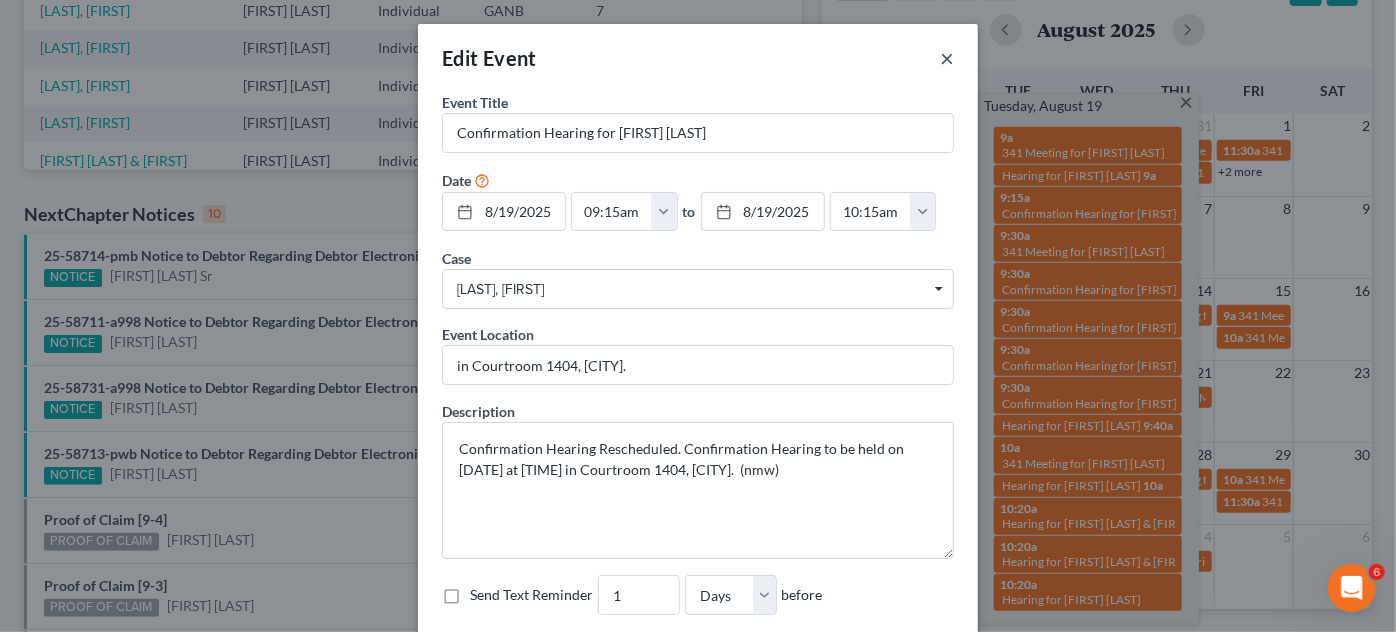 click on "×" at bounding box center [947, 58] 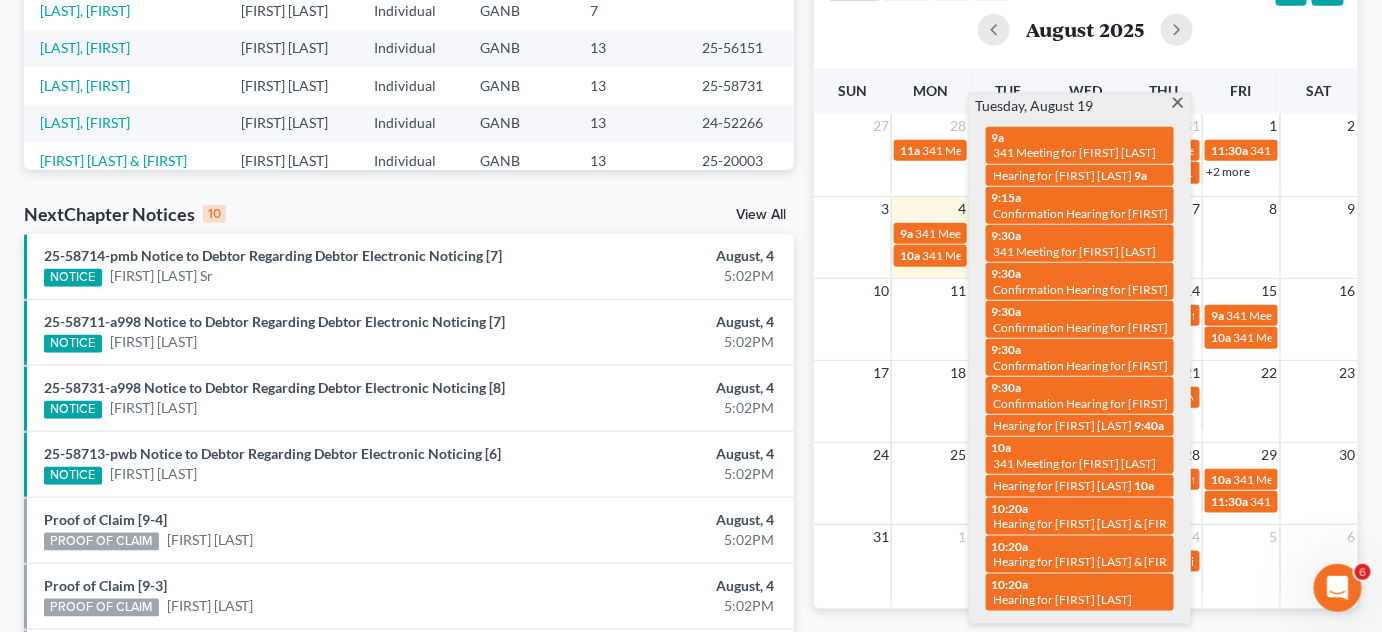 click at bounding box center (1178, 104) 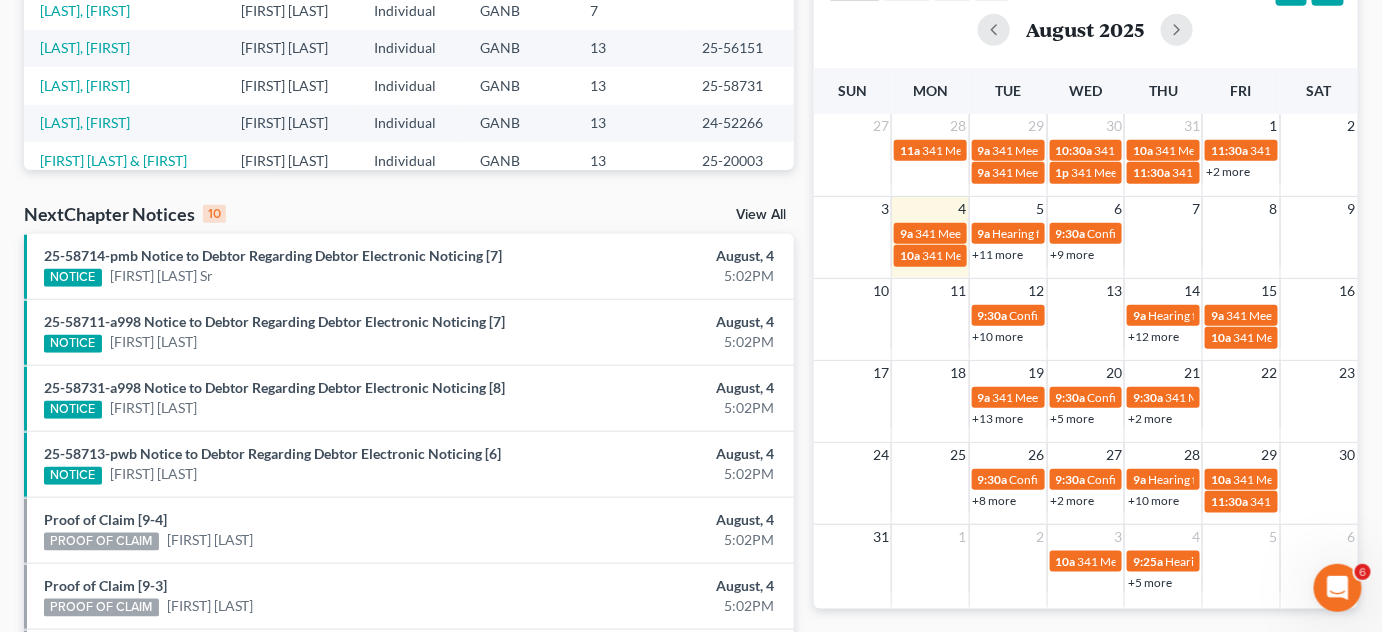 click on "+5 more" at bounding box center [1073, 418] 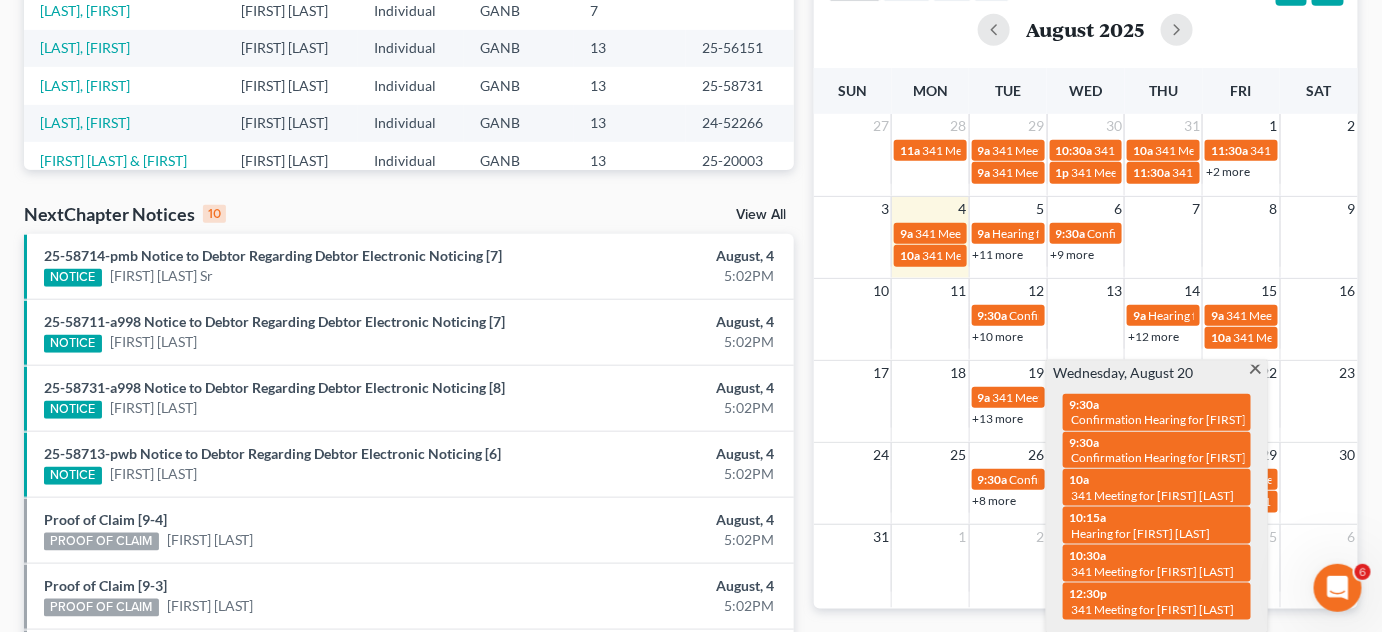 click at bounding box center [1255, 371] 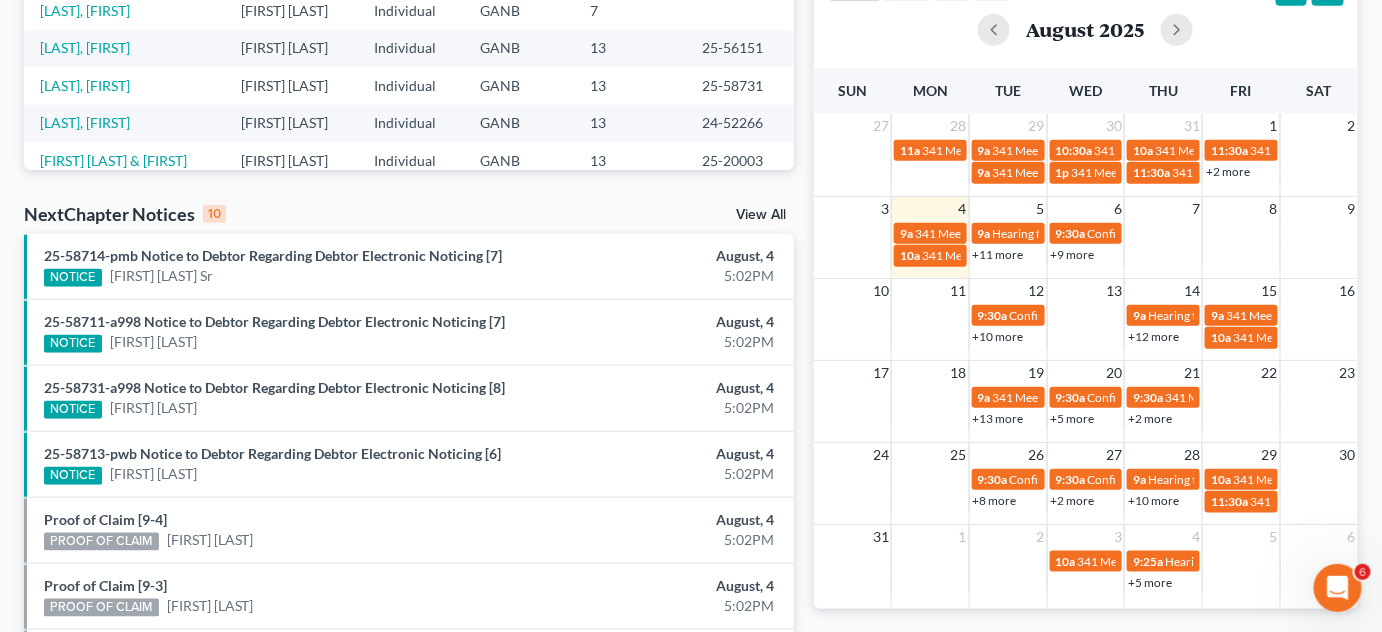 click on "+2 more" at bounding box center (1150, 418) 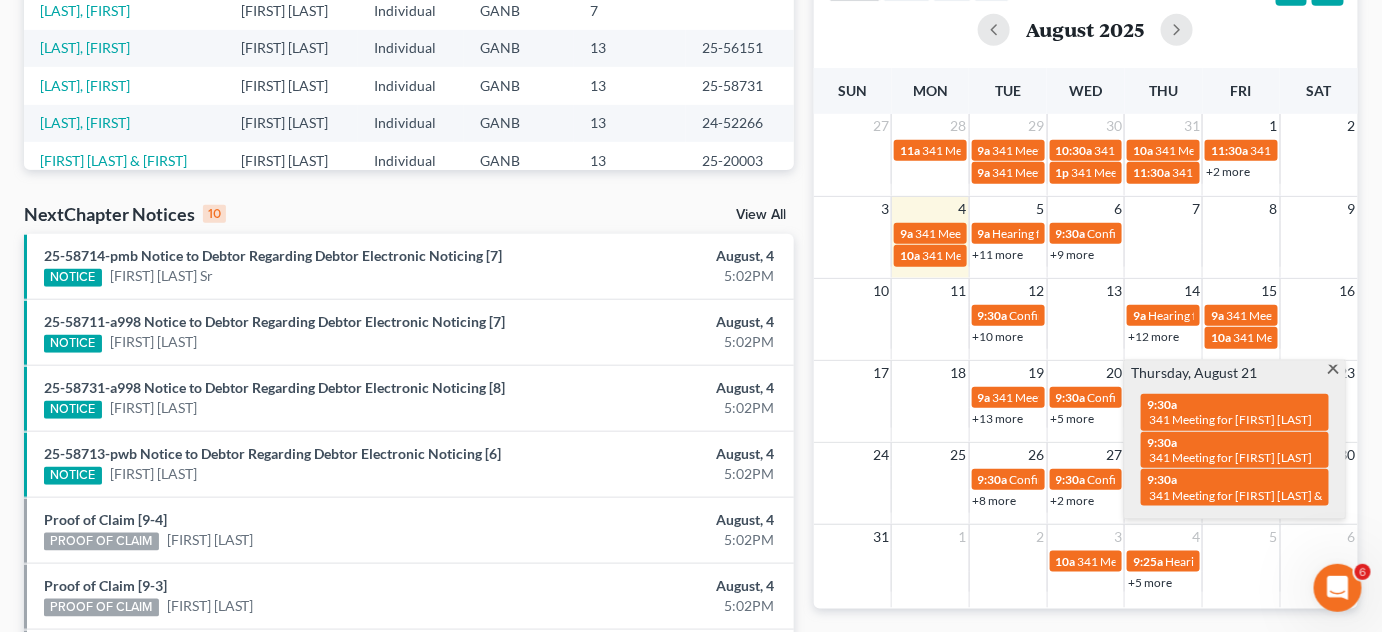 click at bounding box center [1333, 371] 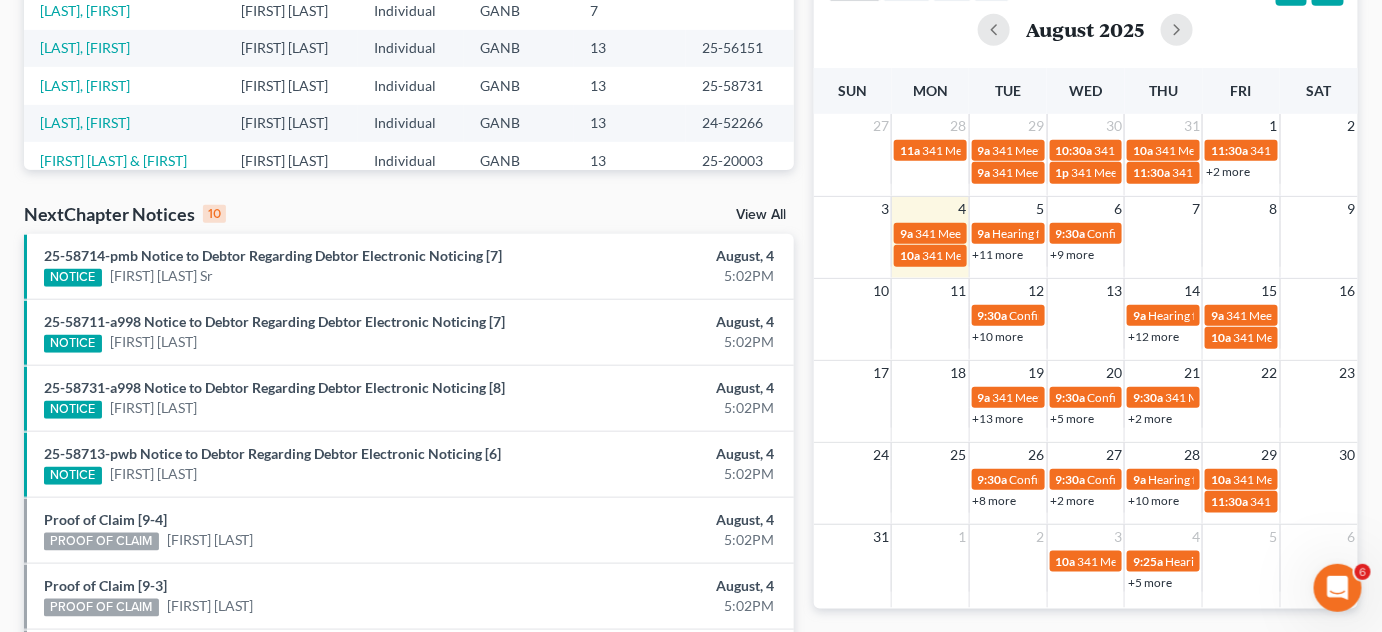 click on "+8 more" at bounding box center [995, 500] 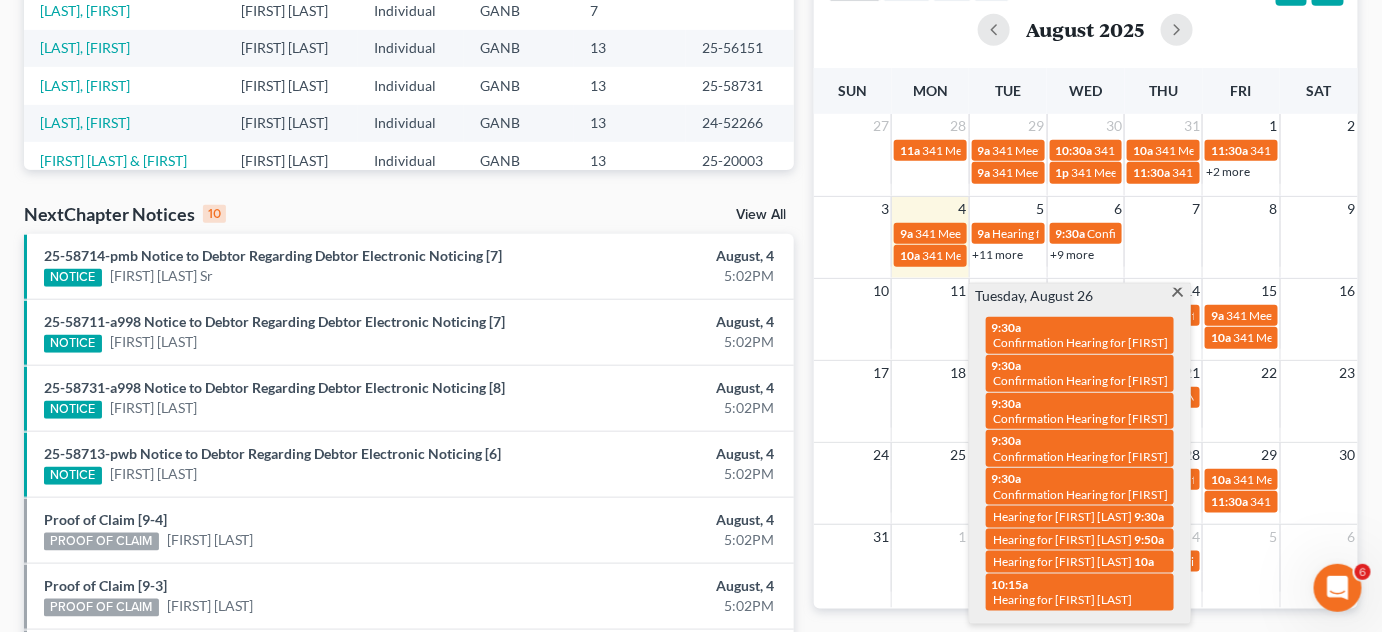 click at bounding box center (1178, 294) 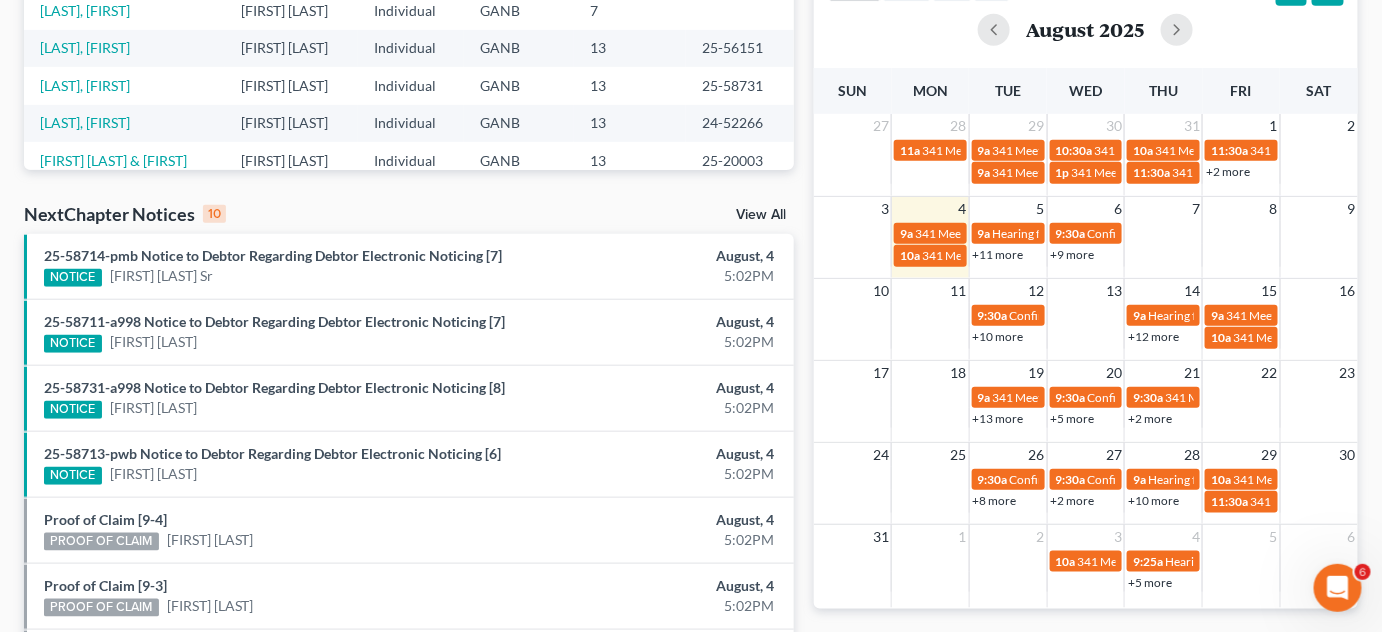 click on "+10 more" at bounding box center (1153, 500) 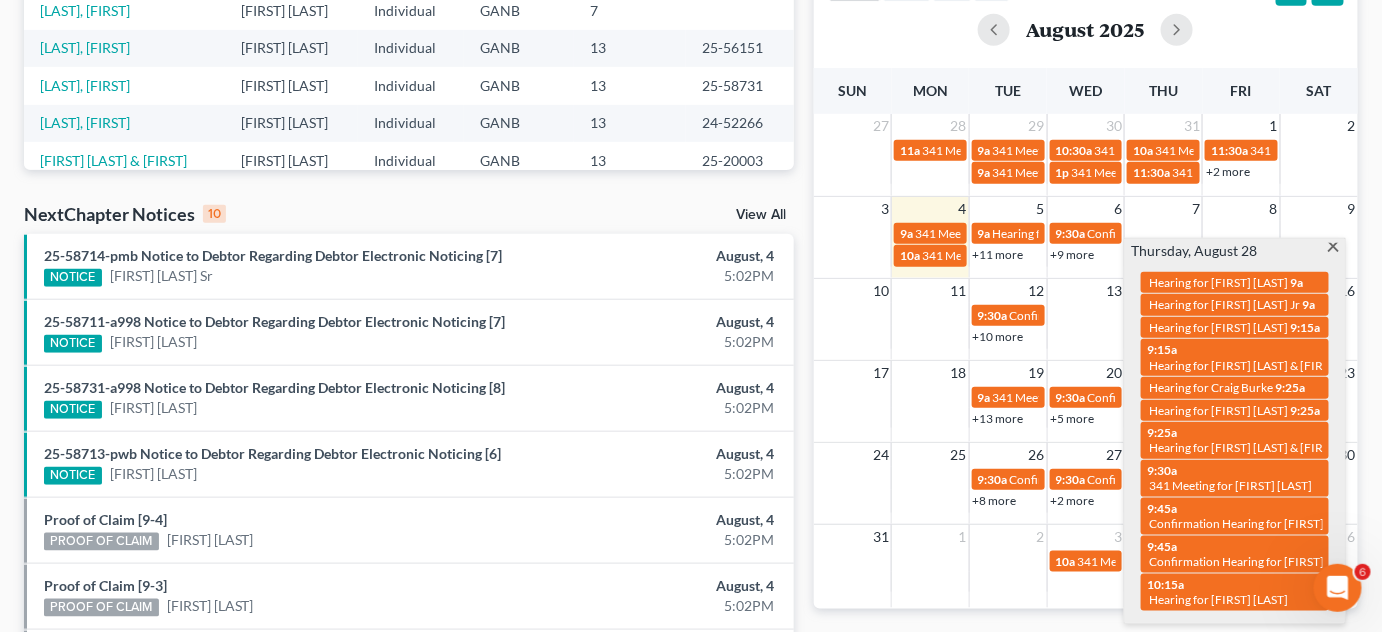 click on "9:45a   Confirmation Hearing for Octerius Whidby" at bounding box center [1235, 516] 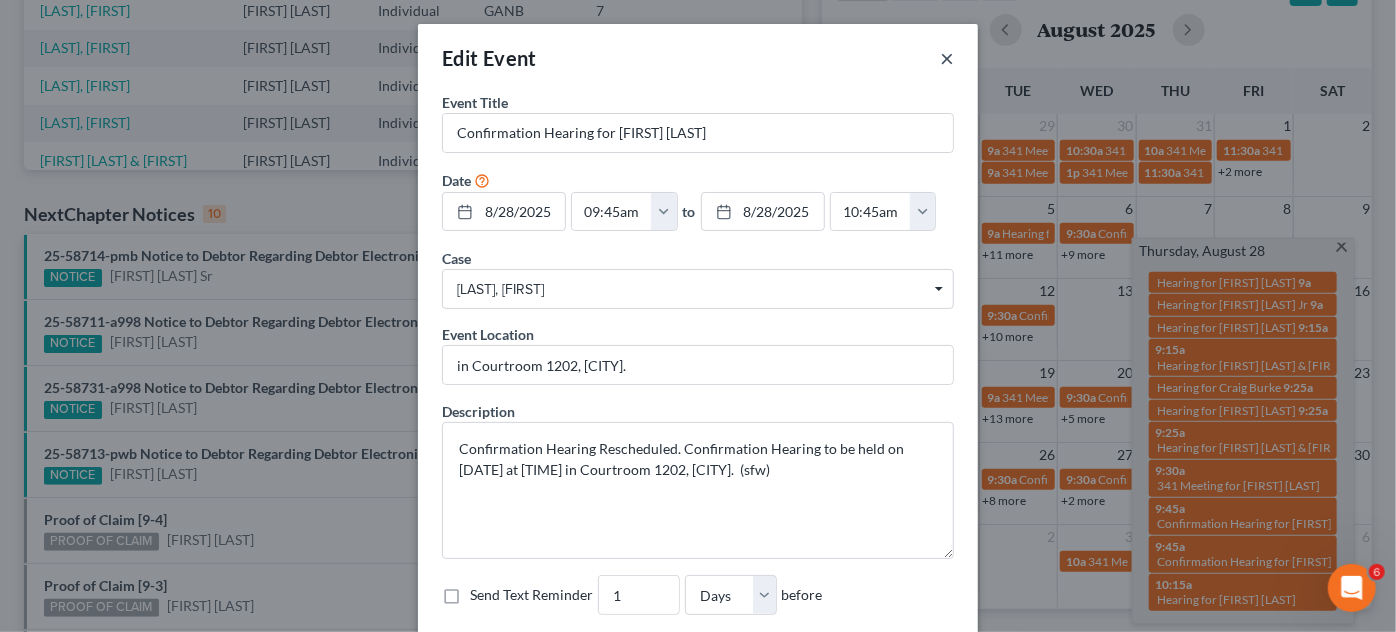 click on "×" at bounding box center [947, 58] 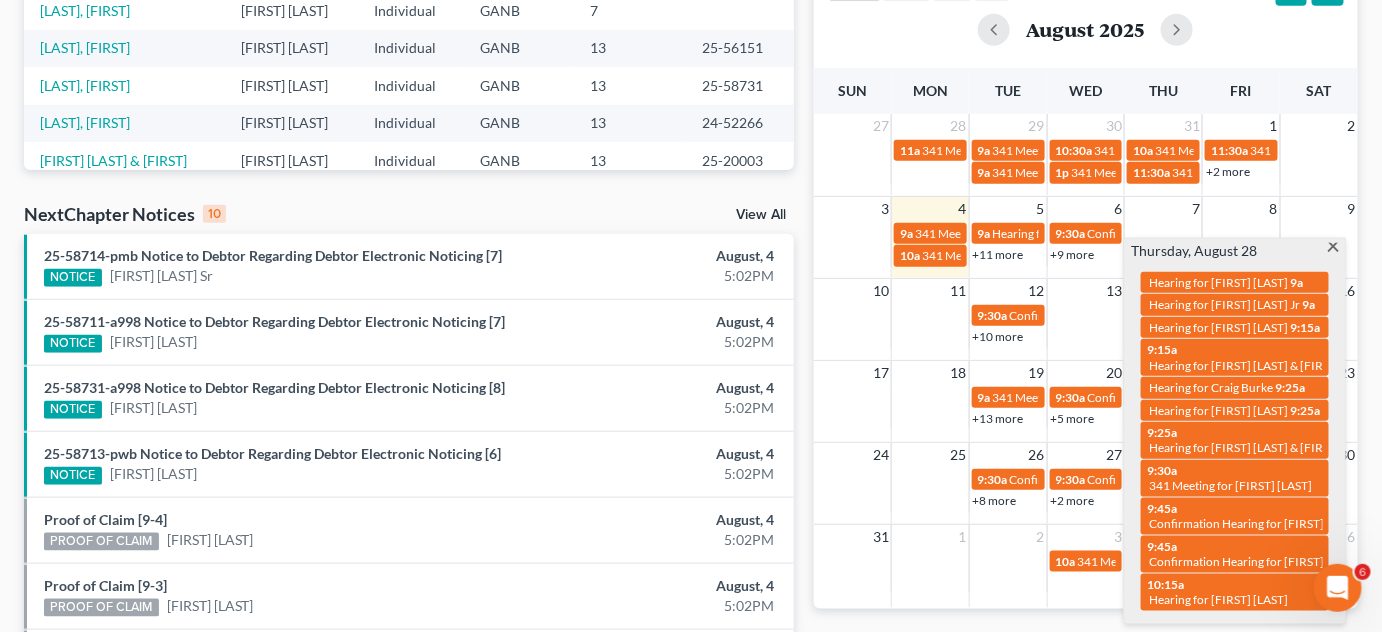 click at bounding box center [1333, 249] 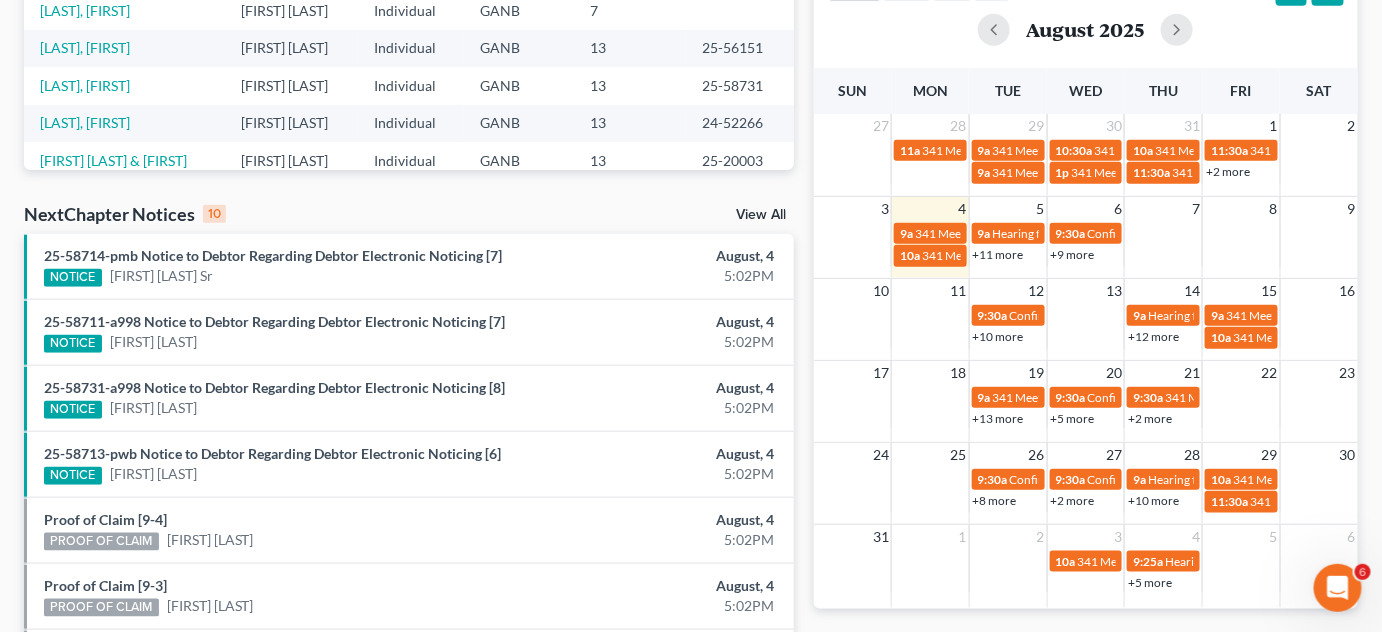click on "+10 more" at bounding box center [1153, 500] 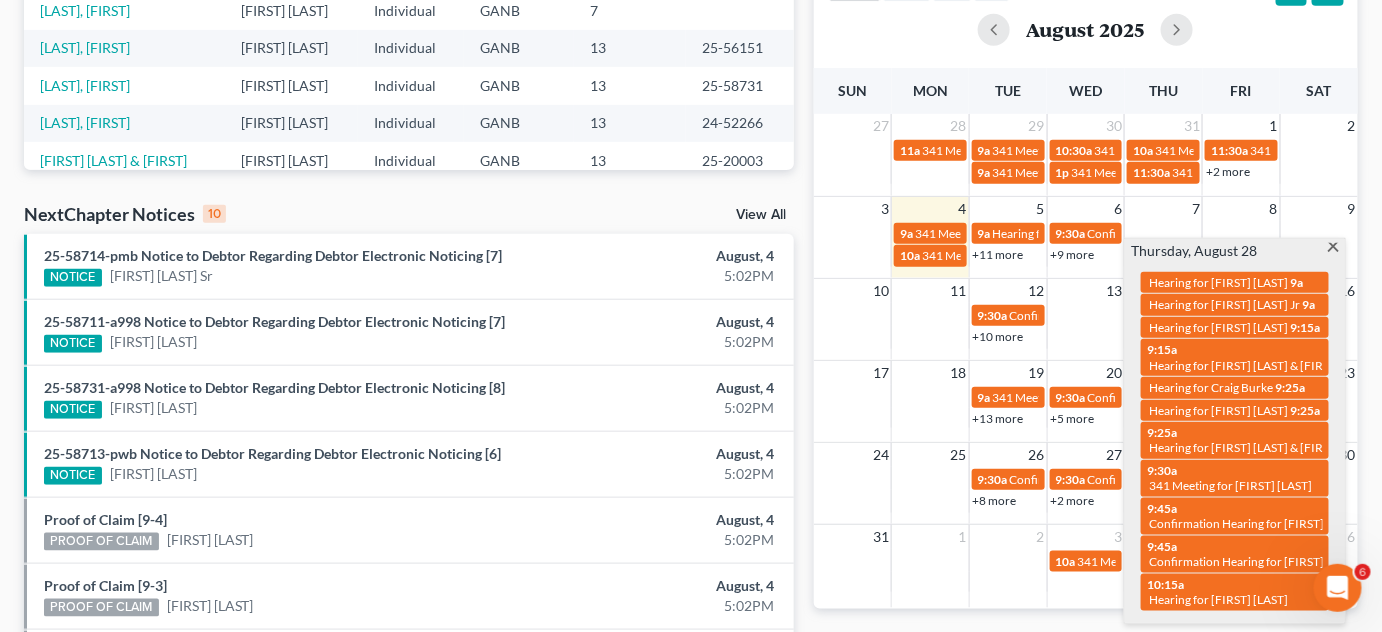 click on "9:45a   Confirmation Hearing for Richard Gilley Jr" at bounding box center (1235, 554) 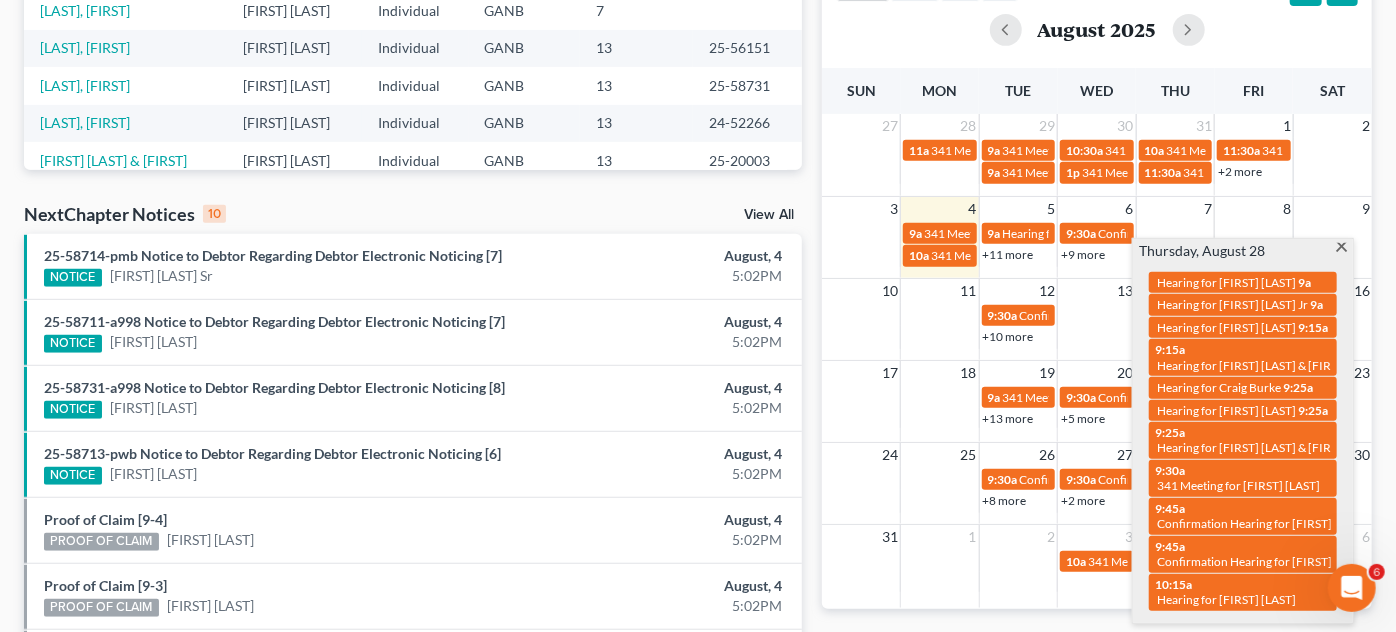select on "Days" 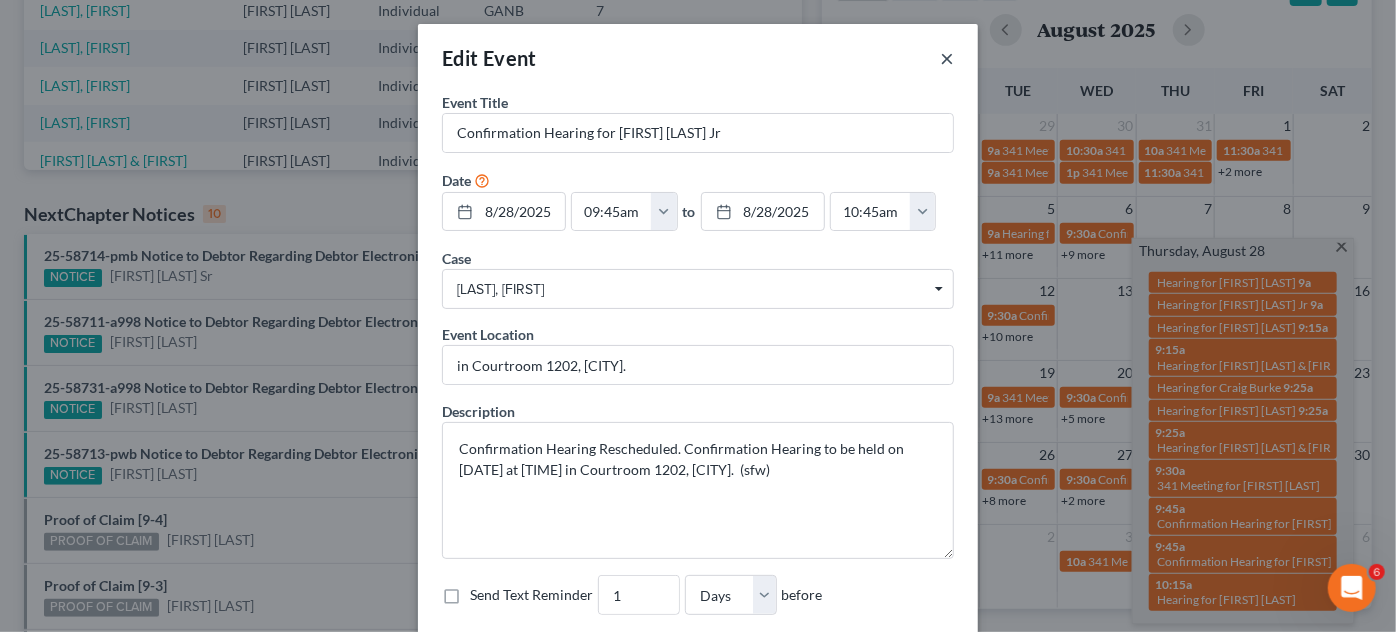 click on "×" at bounding box center (947, 58) 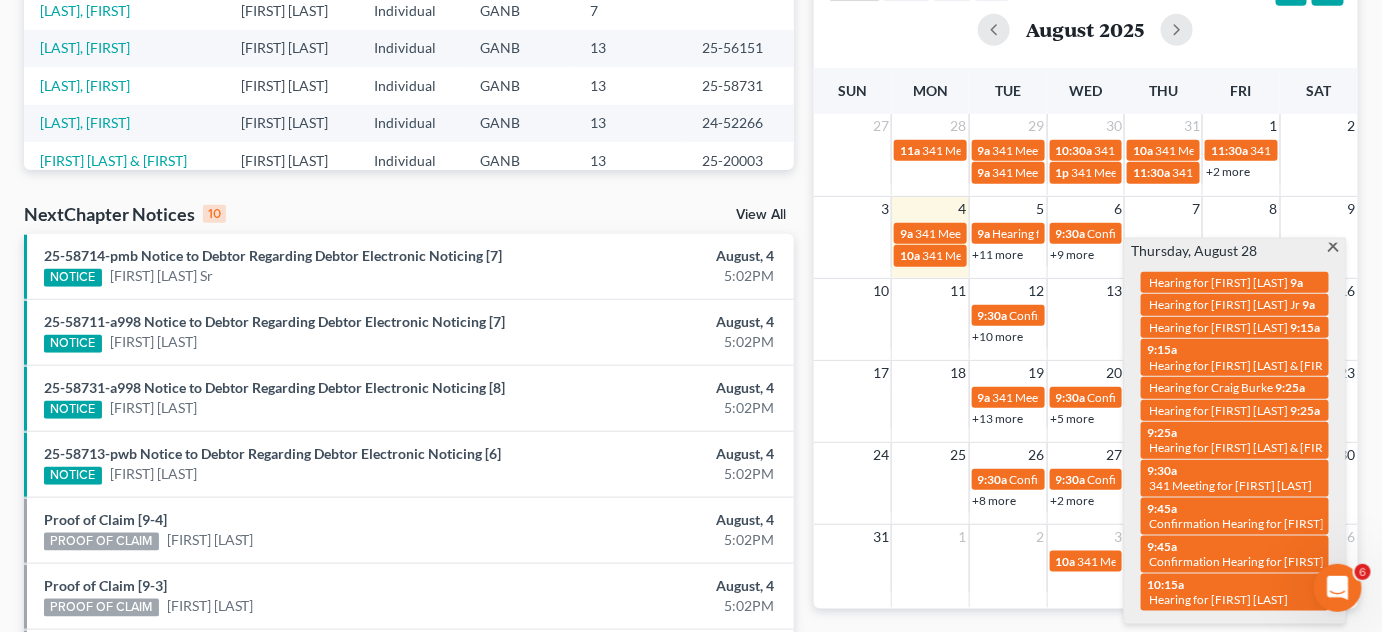 click at bounding box center (1333, 249) 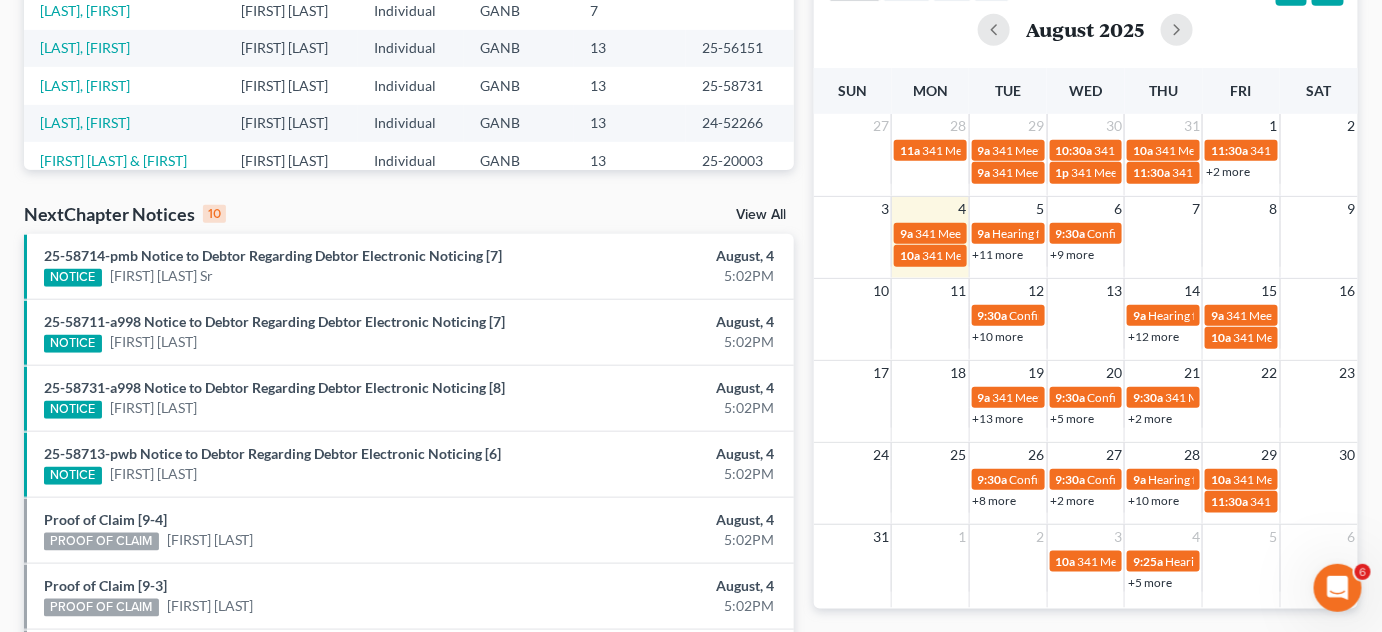 click on "+13 more" at bounding box center (998, 418) 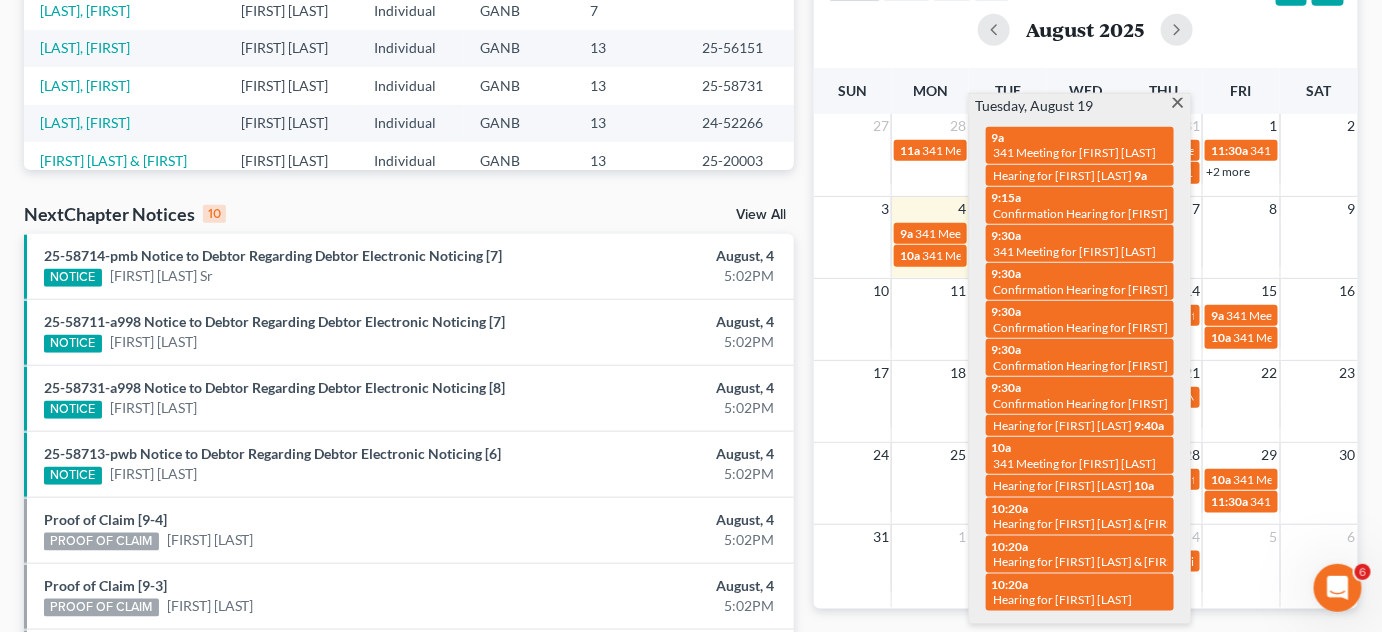 click at bounding box center [1178, 104] 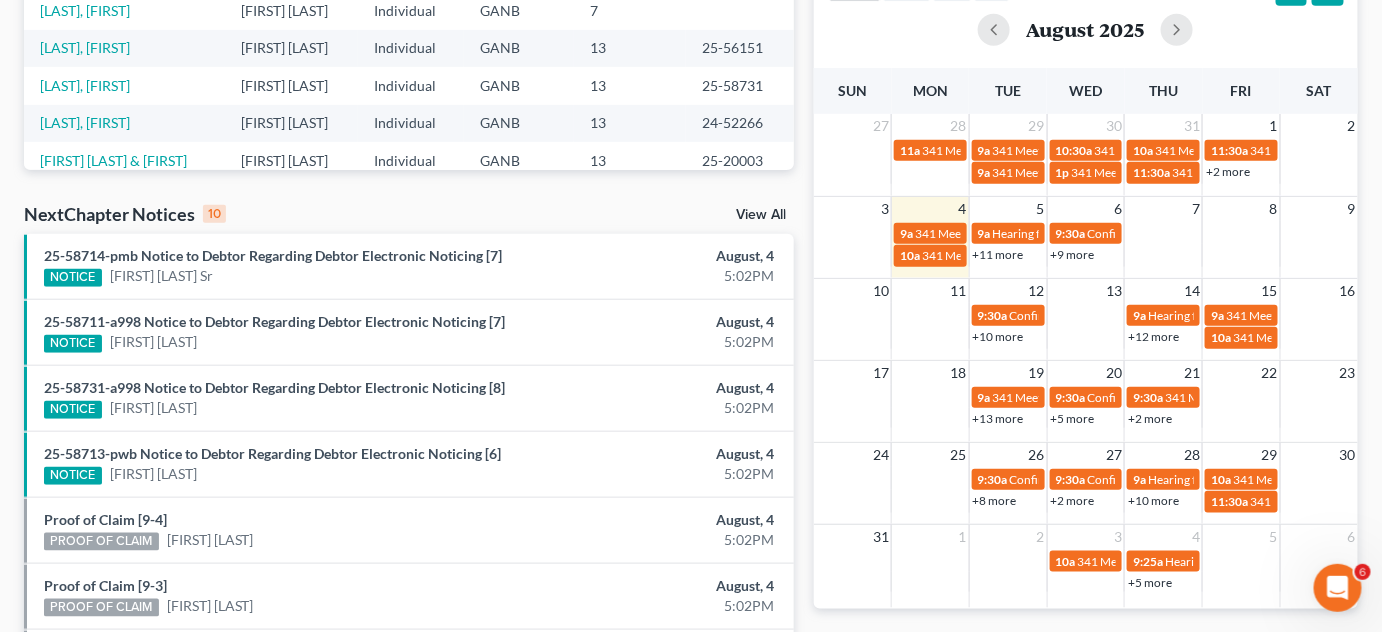 click on "+5 more" at bounding box center (1073, 418) 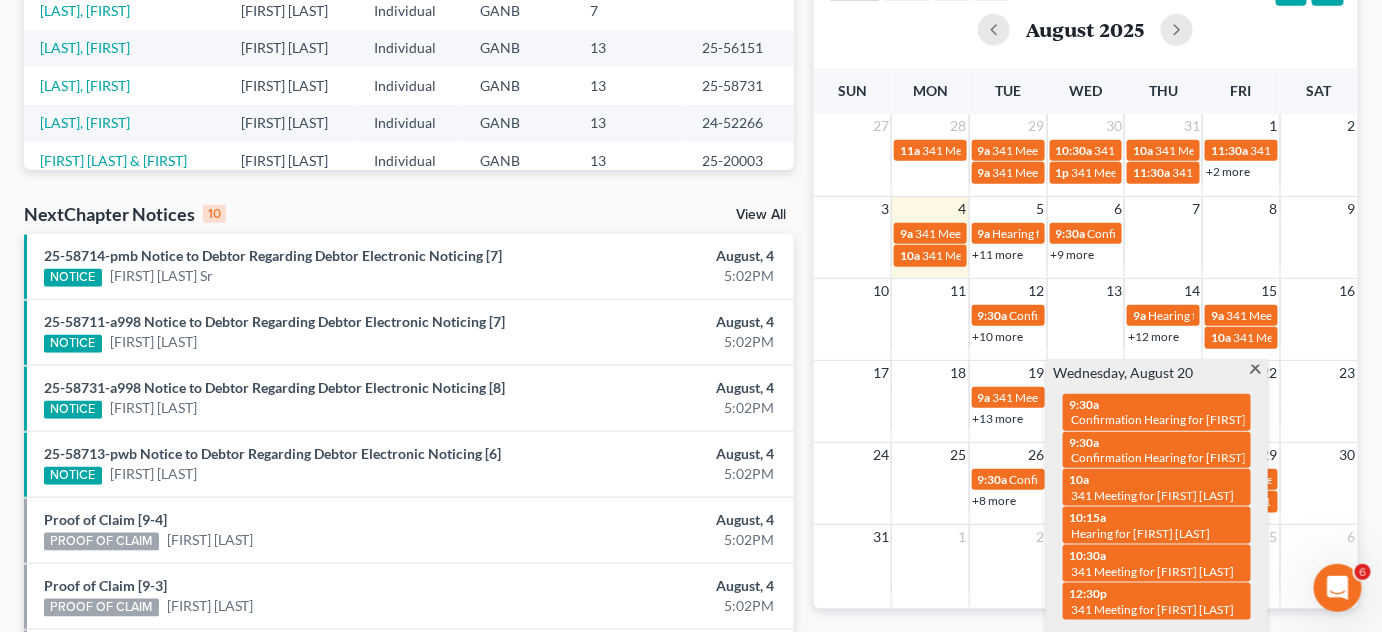 click at bounding box center (1255, 371) 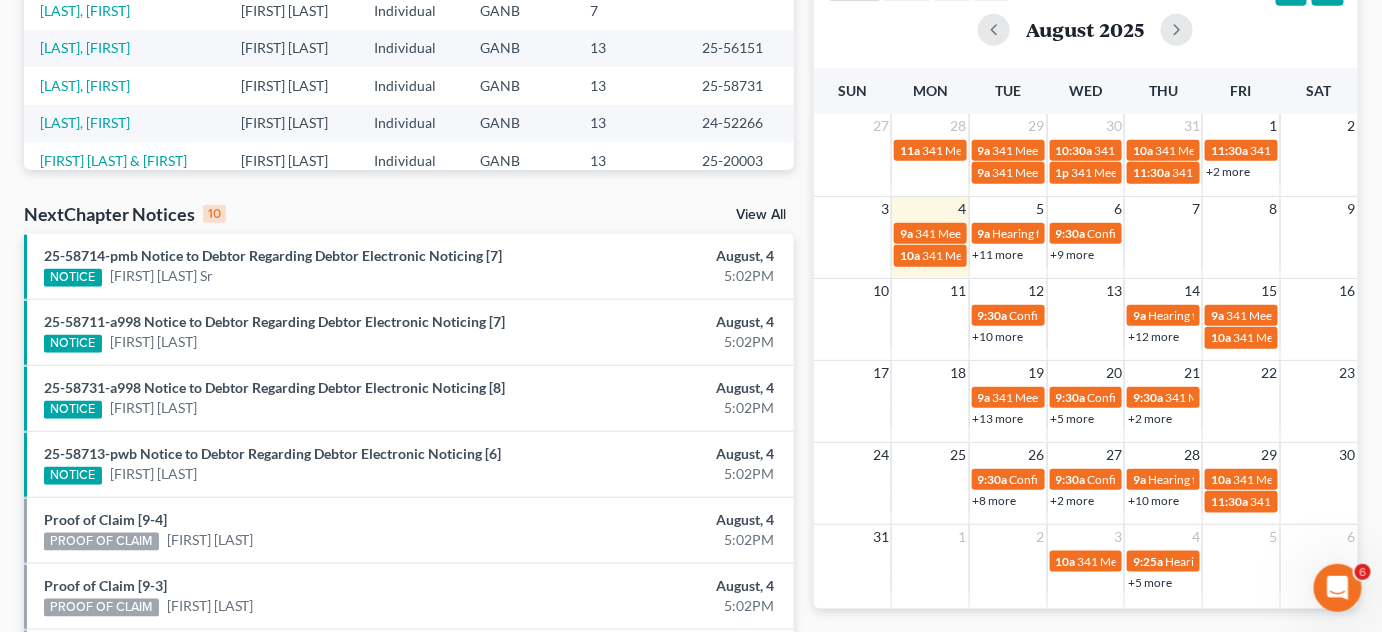 click on "+2 more" at bounding box center (1150, 418) 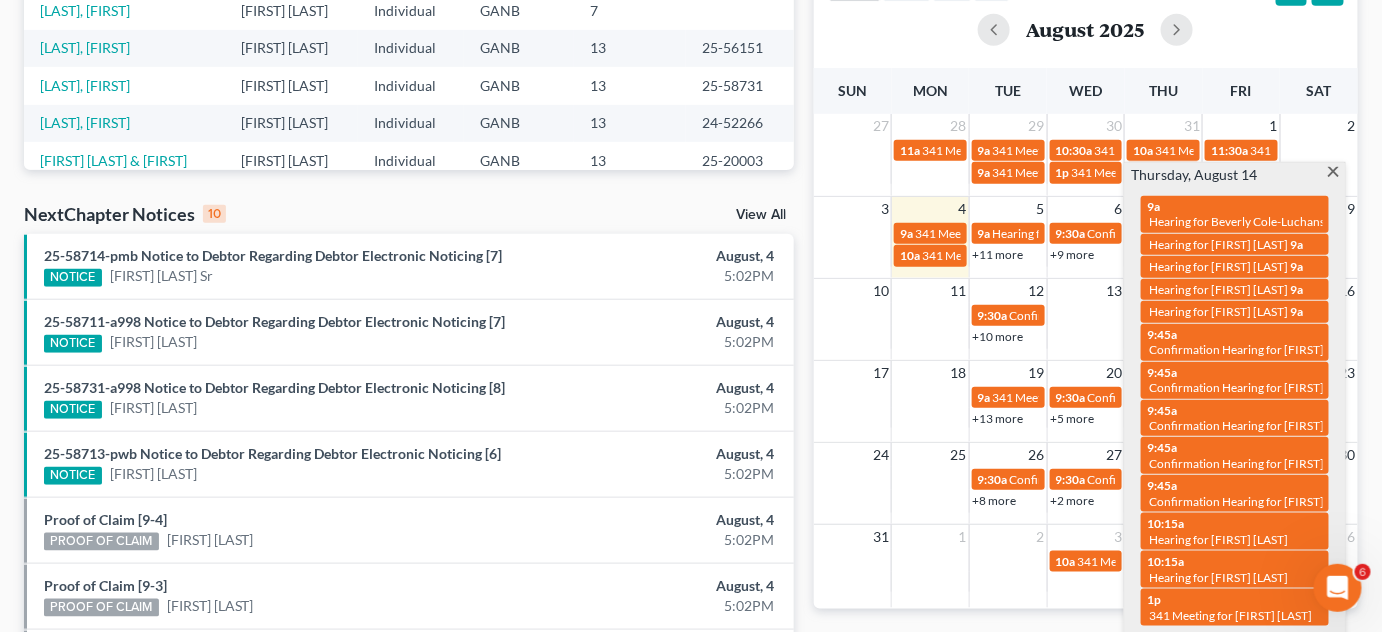 click at bounding box center [1333, 173] 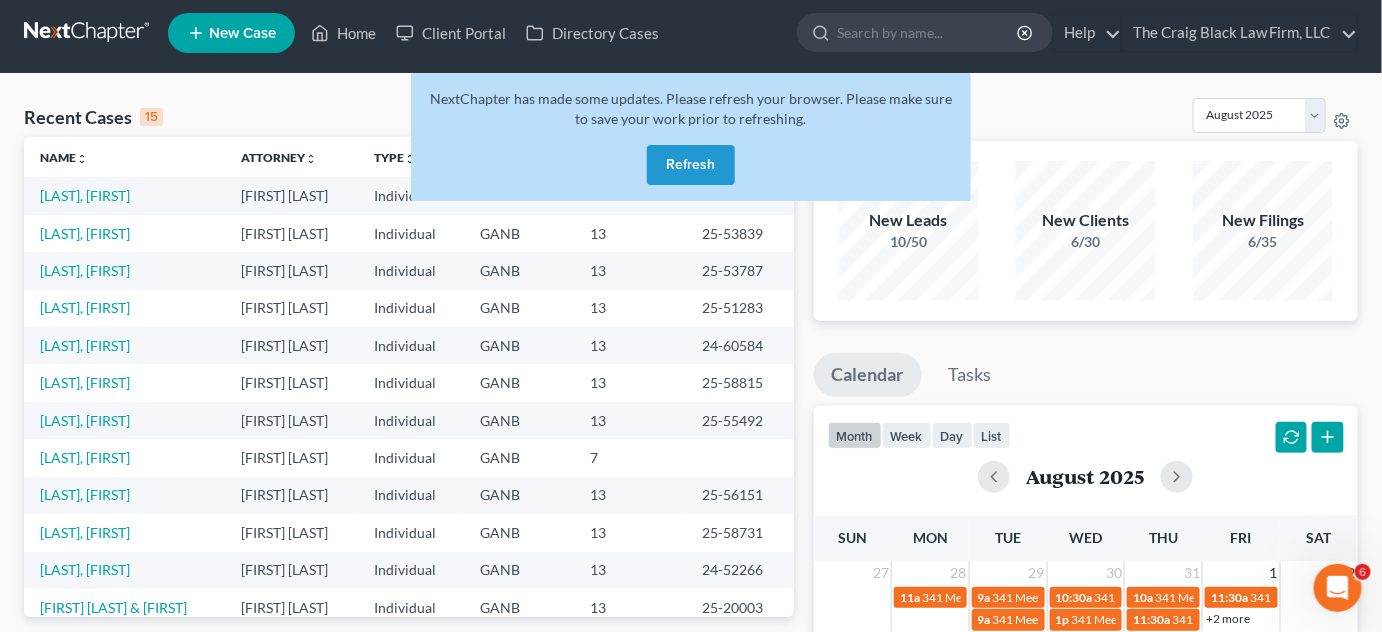 scroll, scrollTop: 0, scrollLeft: 0, axis: both 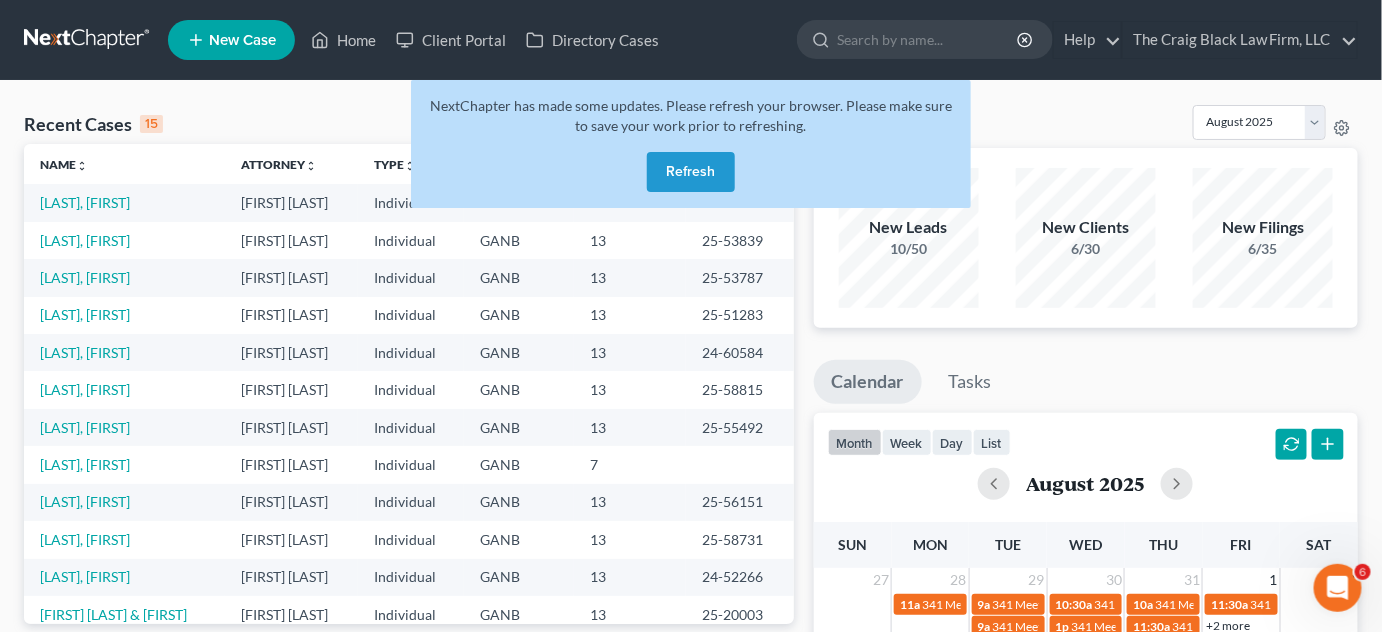 click on "Refresh" at bounding box center (691, 172) 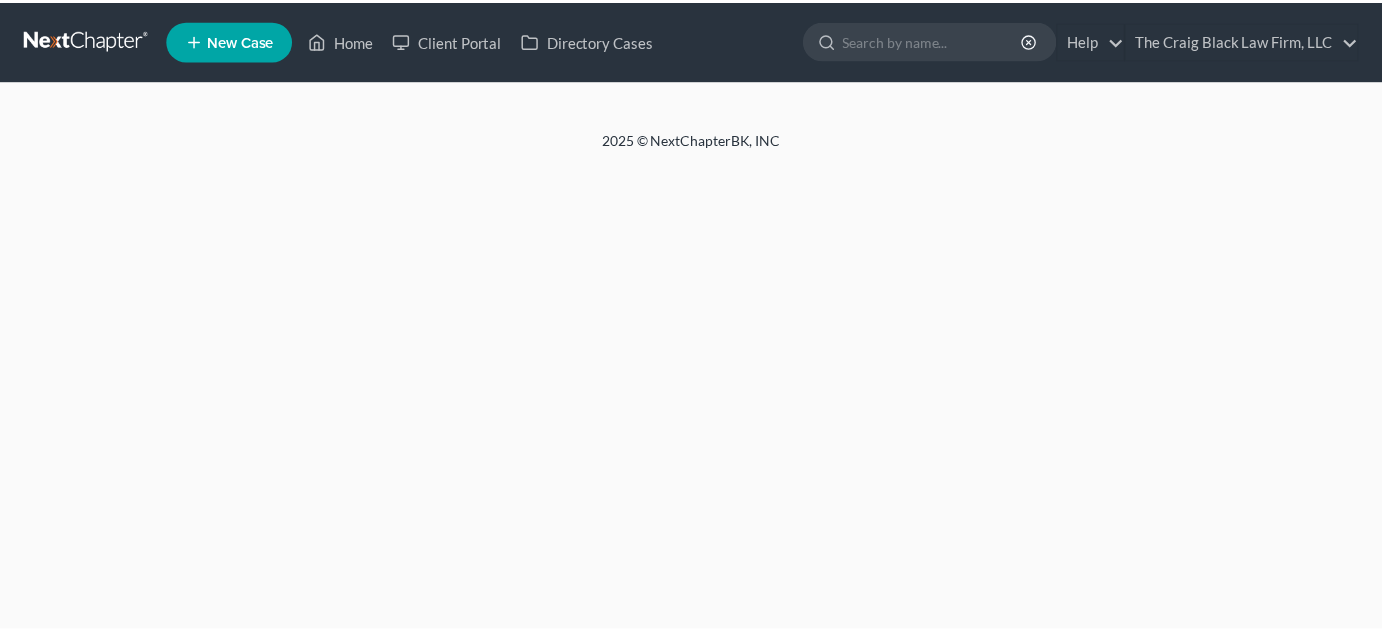 scroll, scrollTop: 0, scrollLeft: 0, axis: both 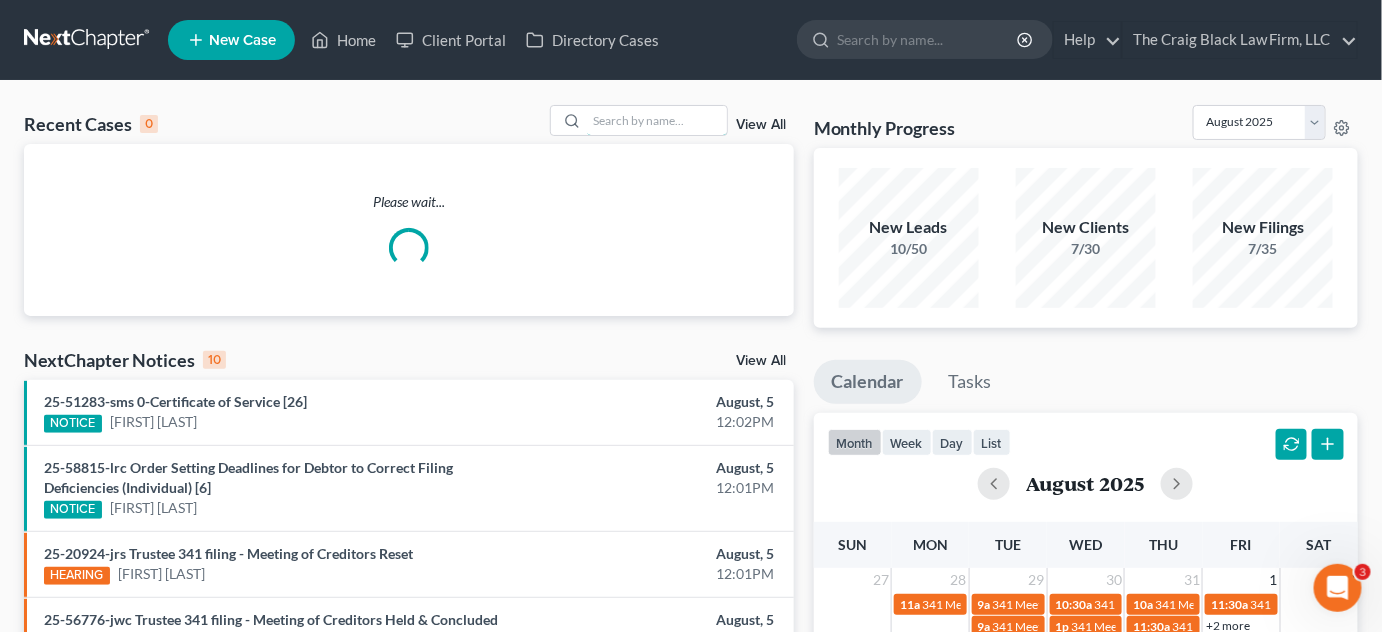 click at bounding box center (657, 120) 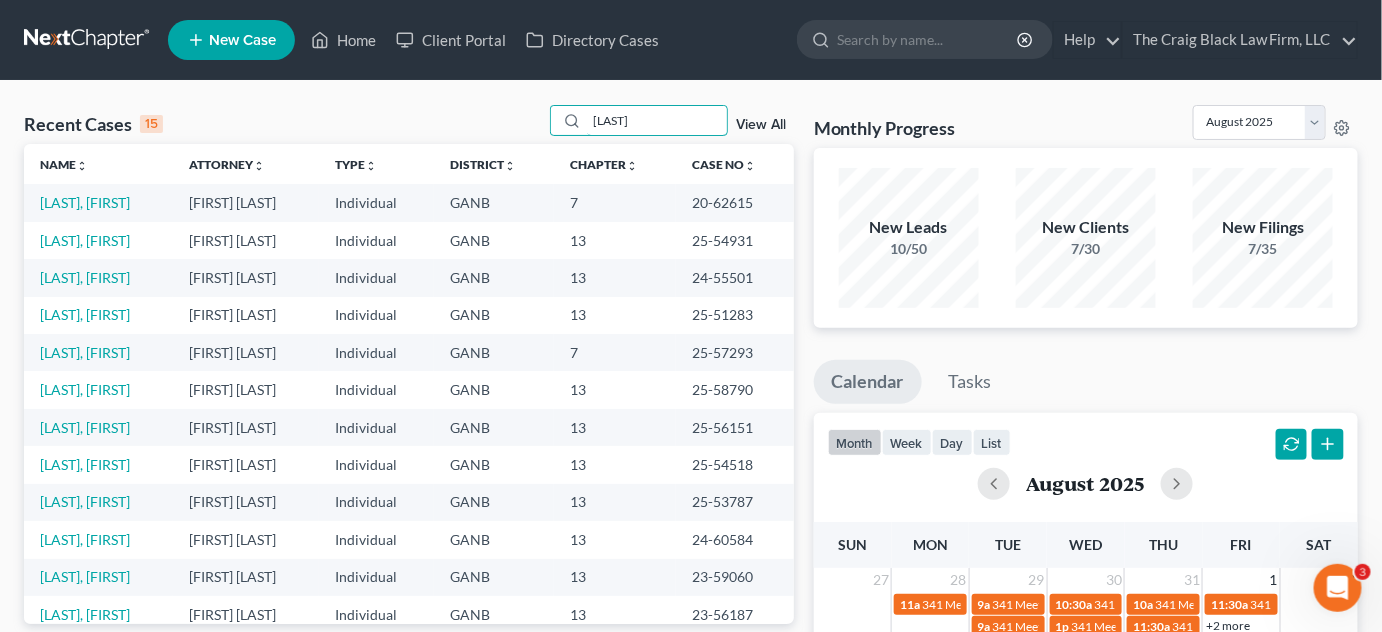 type on "[LAST]" 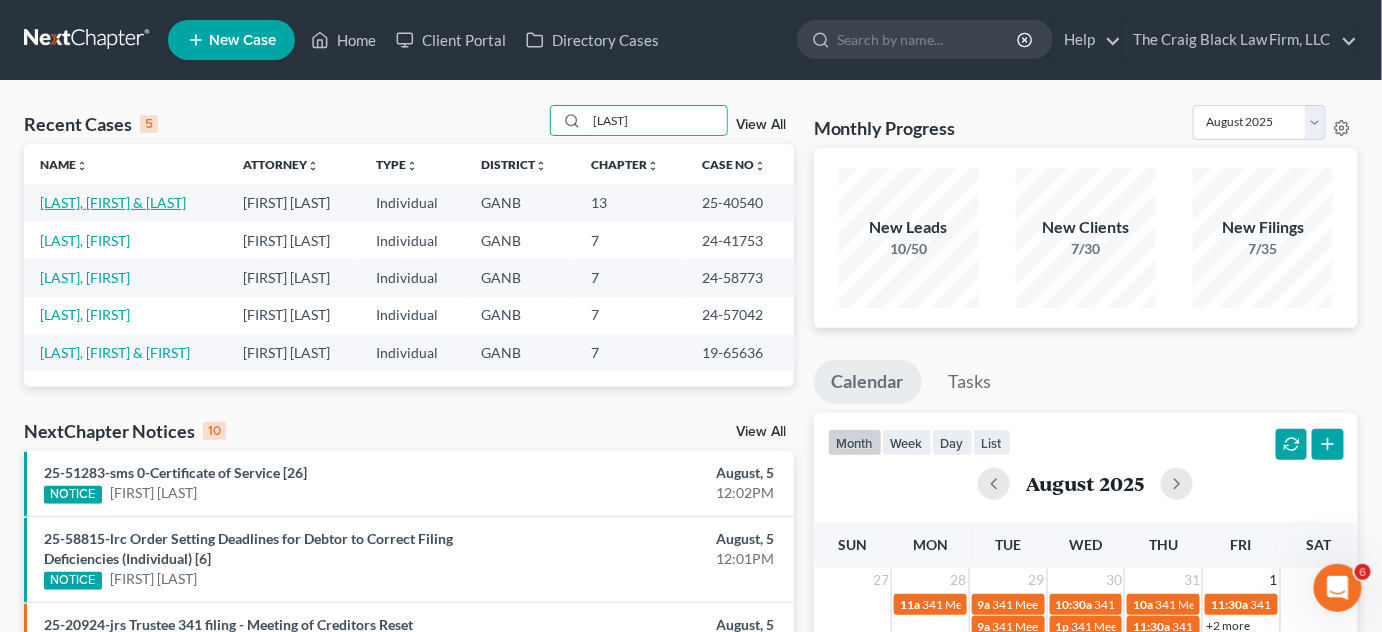 click on "[LAST], [FIRST] & [LAST]" at bounding box center (113, 202) 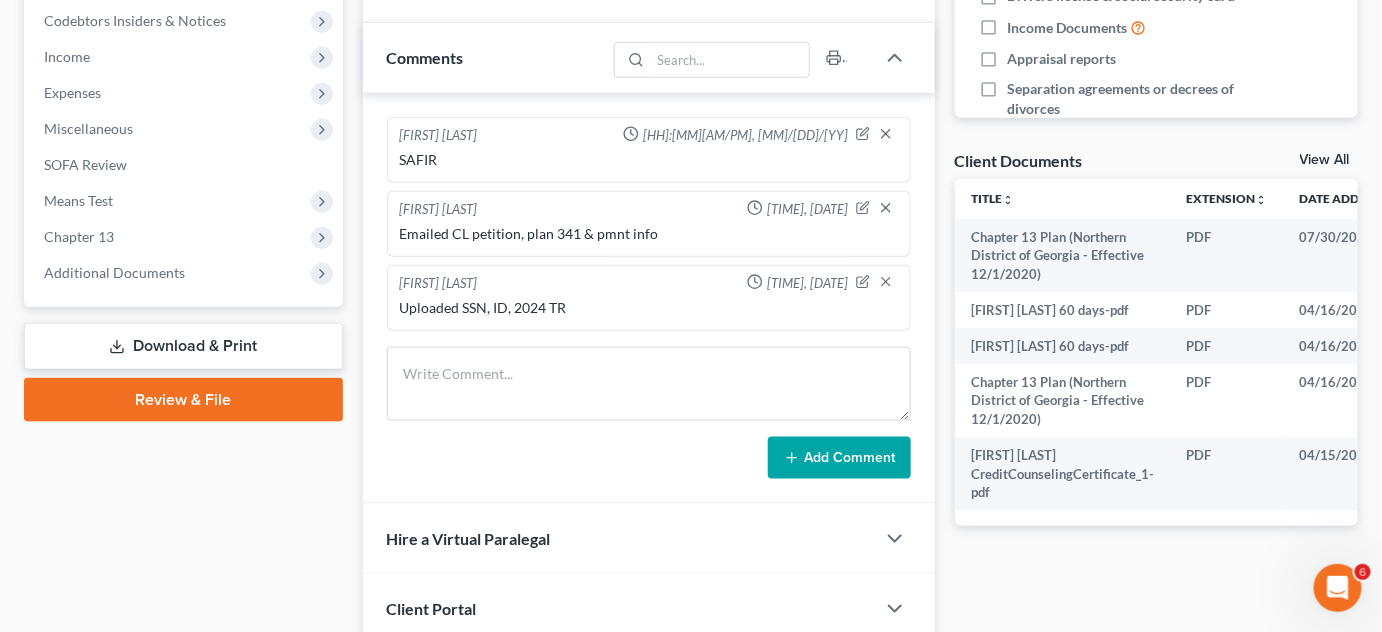 scroll, scrollTop: 605, scrollLeft: 0, axis: vertical 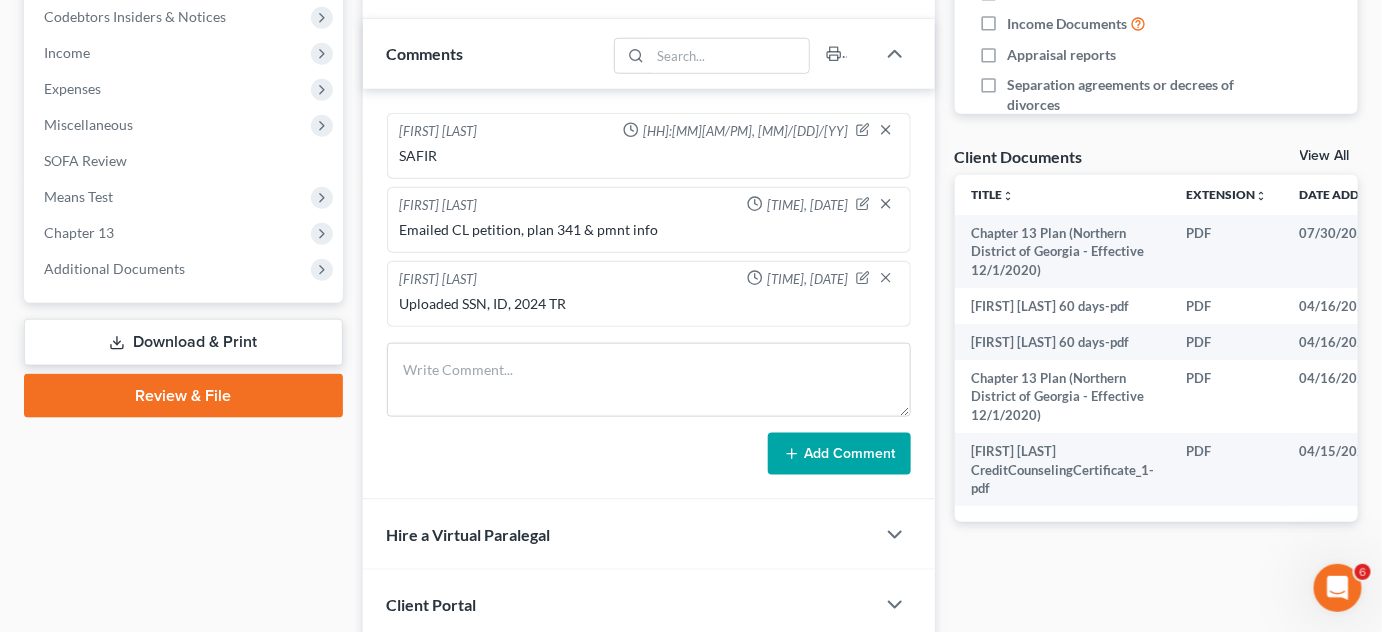 click on "Additional Documents" at bounding box center [114, 268] 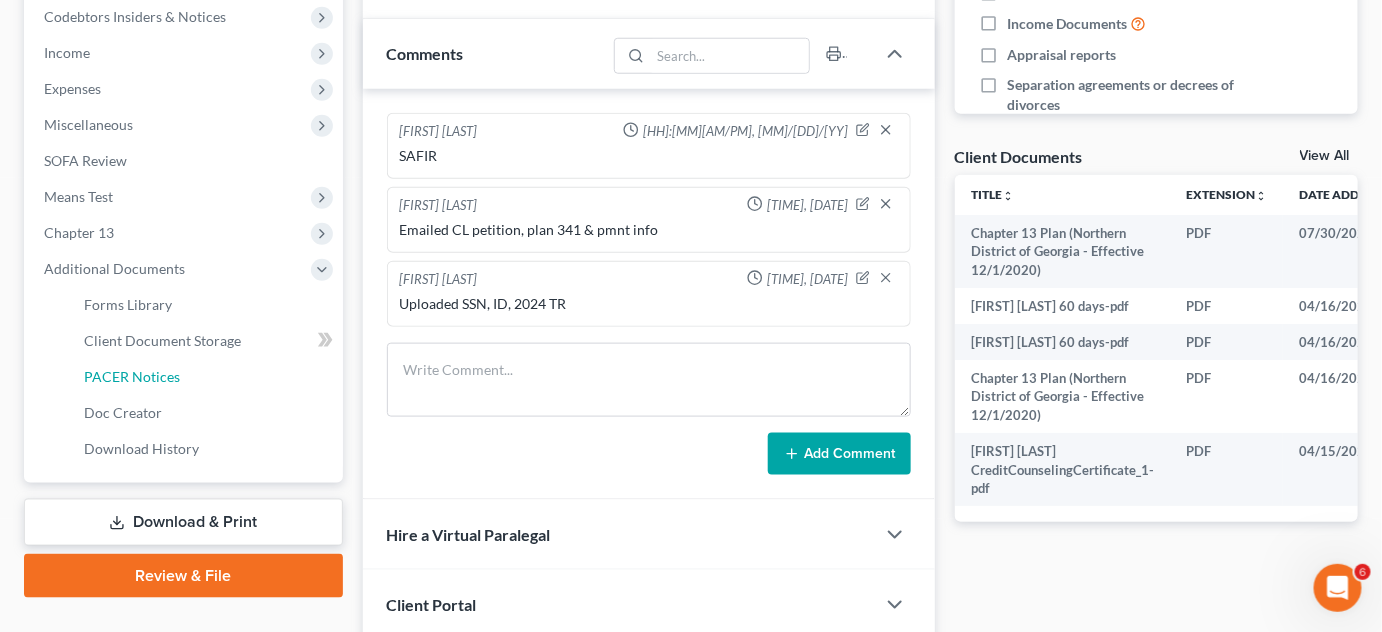 click on "PACER Notices" at bounding box center [132, 376] 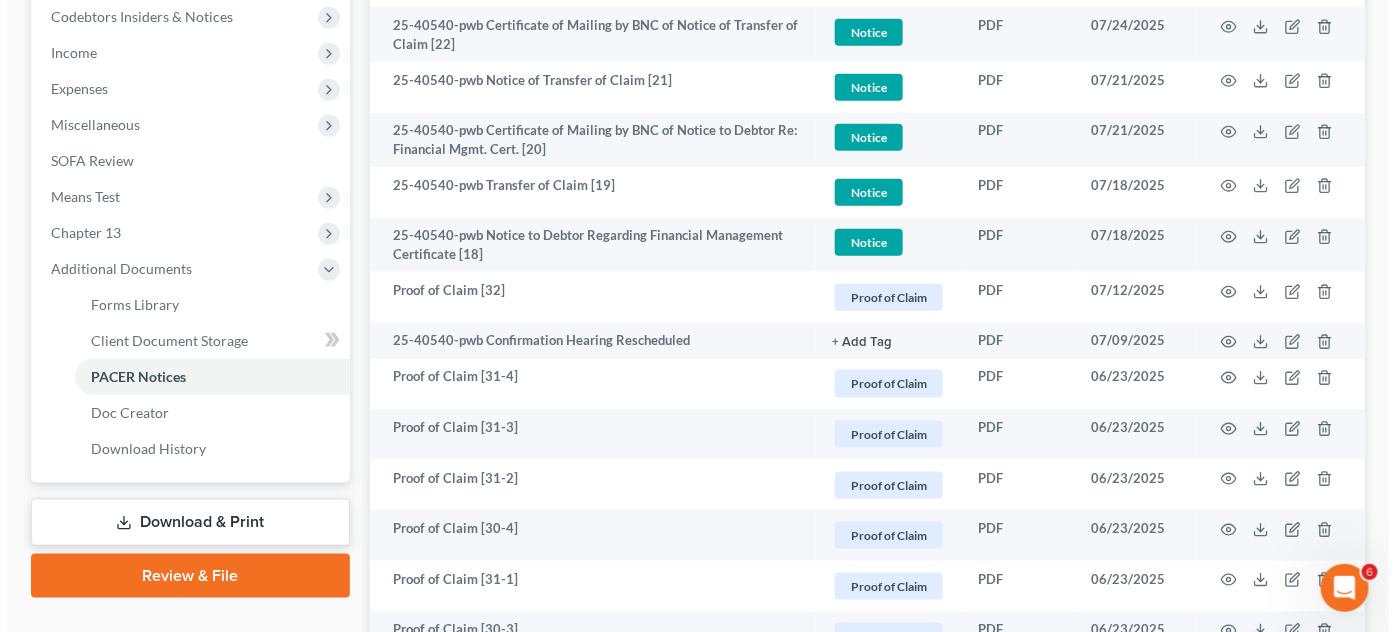 scroll, scrollTop: 1060, scrollLeft: 0, axis: vertical 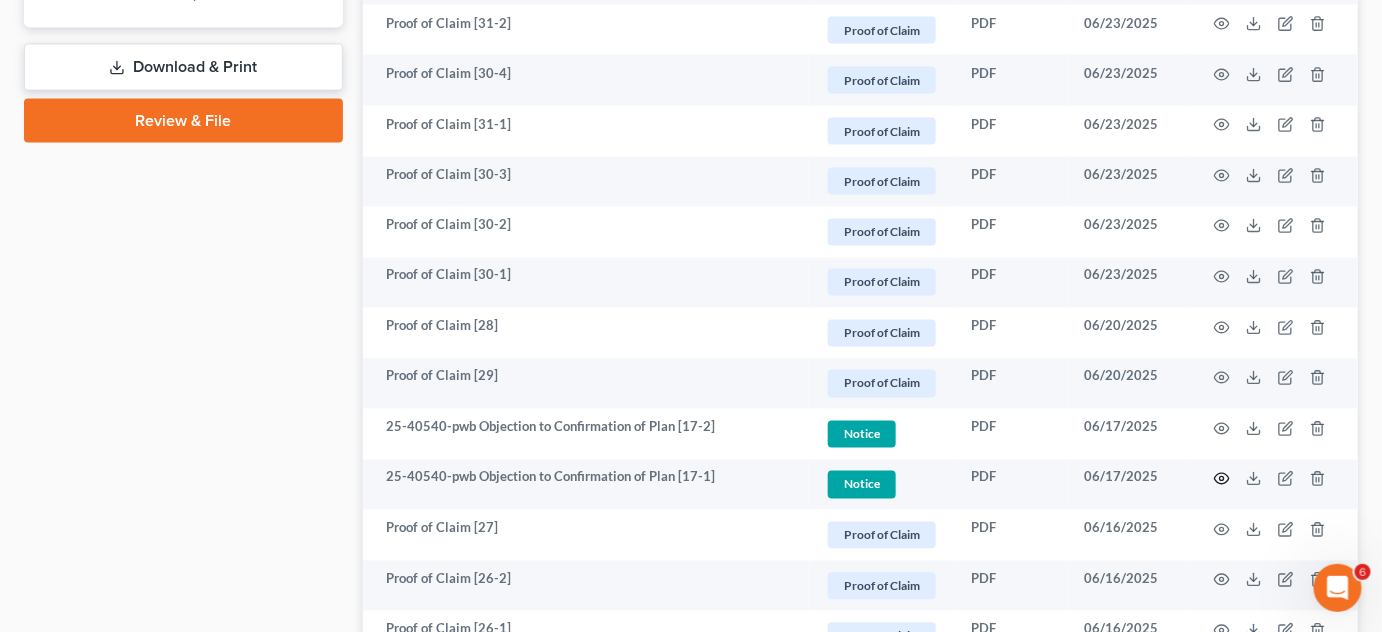 click 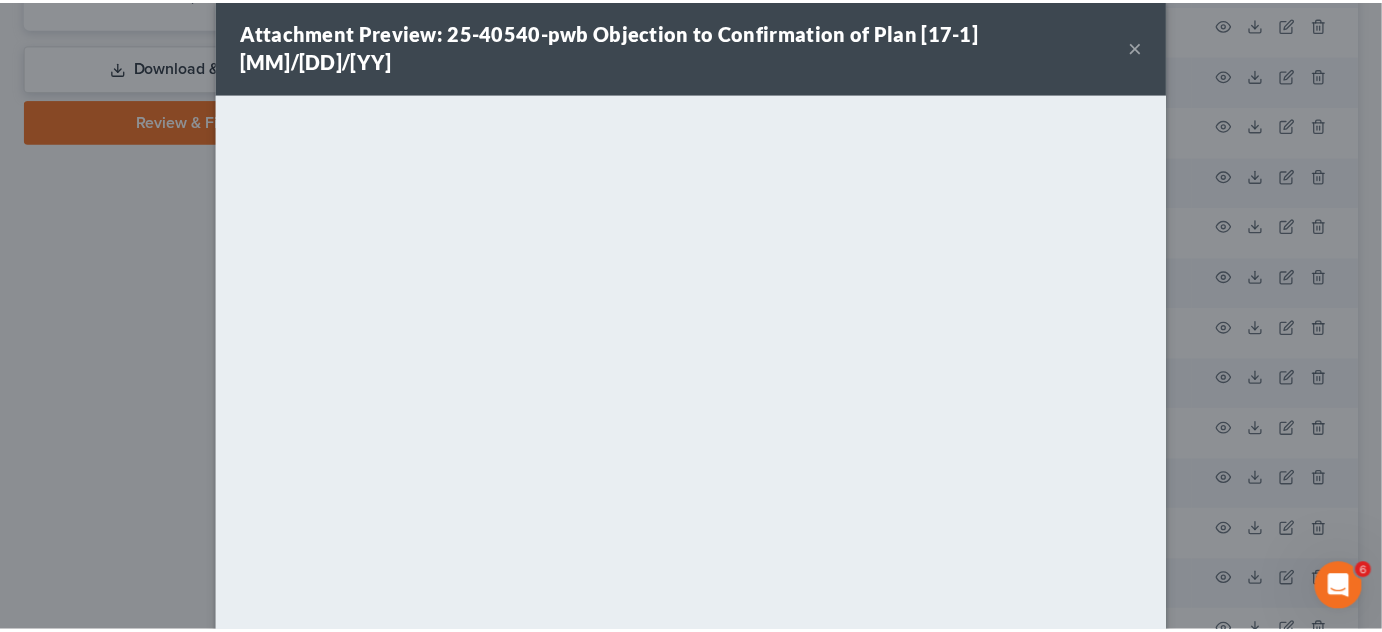 scroll, scrollTop: 110, scrollLeft: 0, axis: vertical 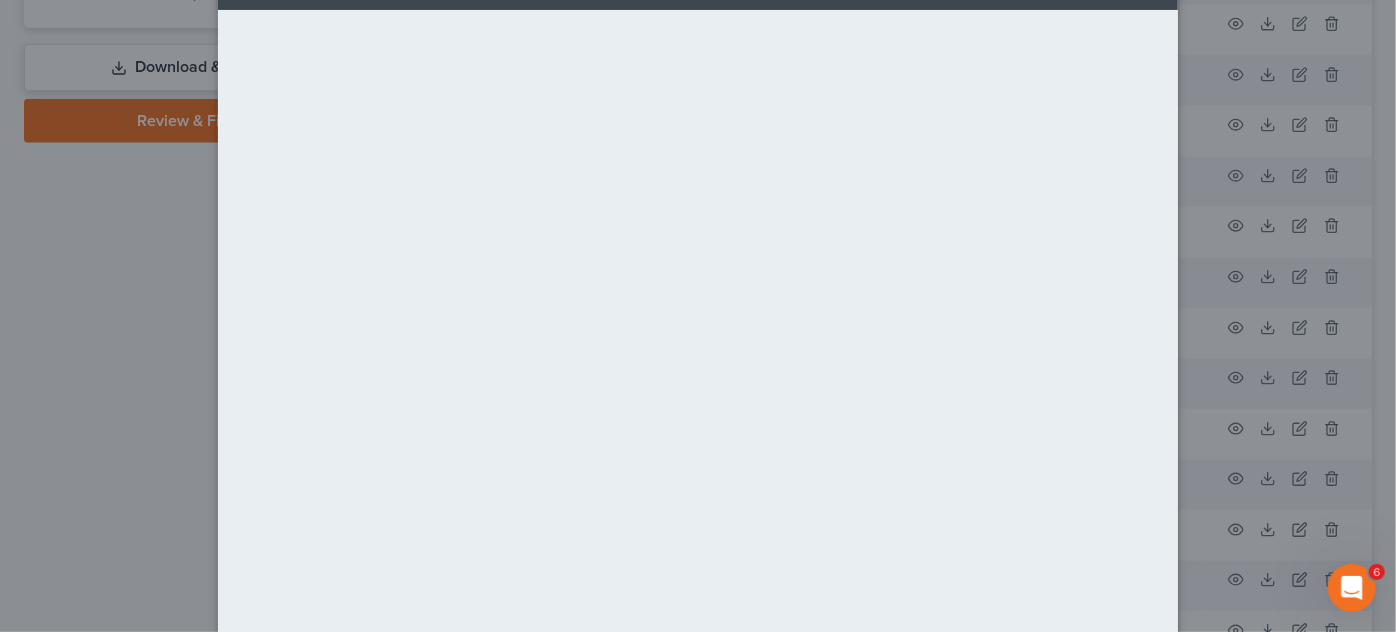 click on "Attachment Preview: 25-40540-pwb Objection to Confirmation of Plan [17-1] [MM]/[DD]/[YY] ×
Download" at bounding box center (698, 316) 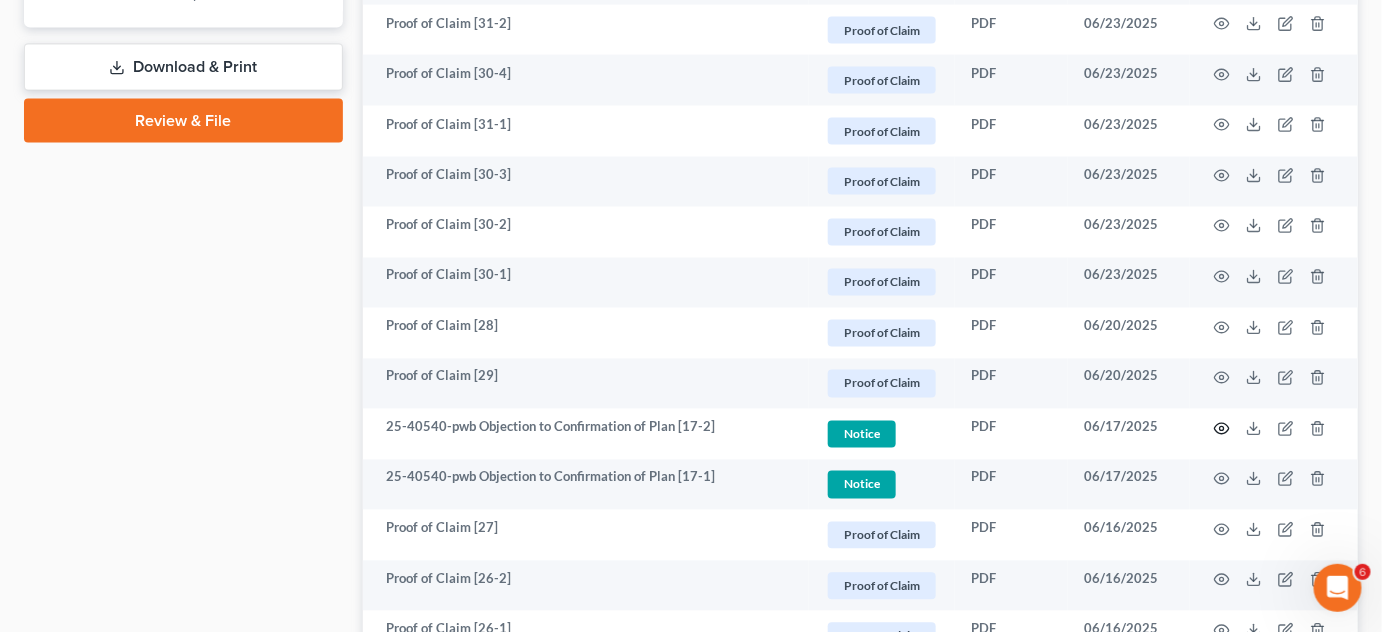click 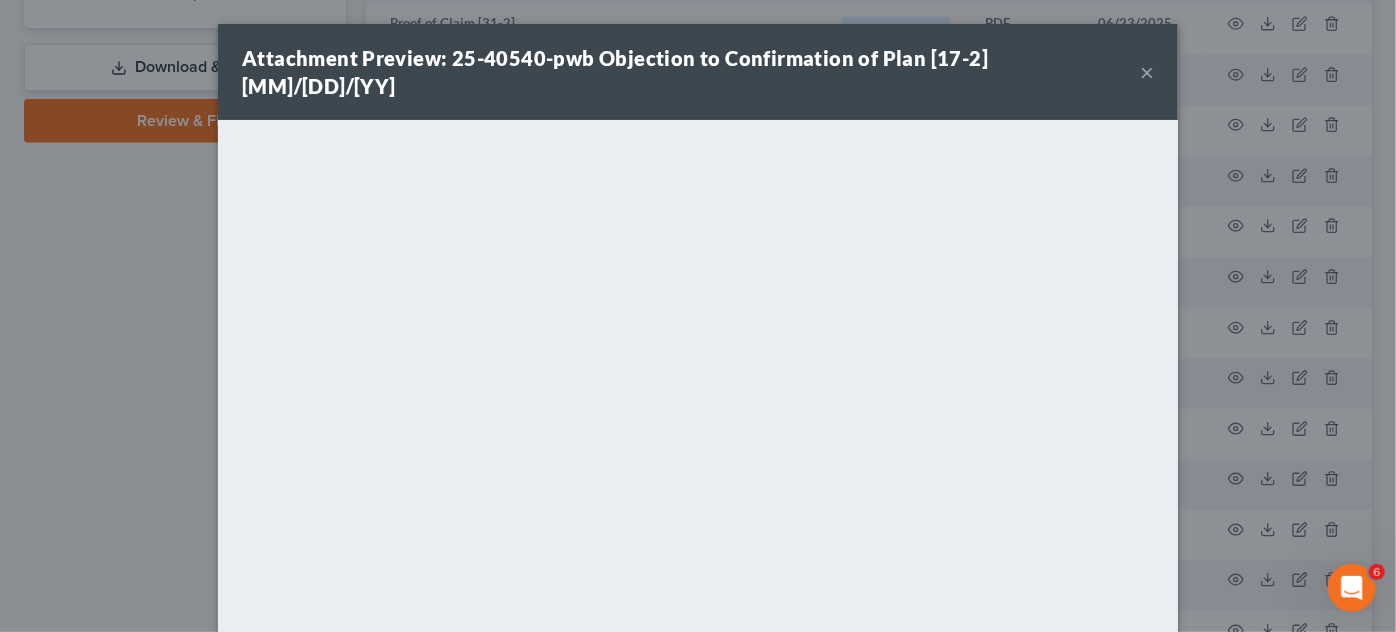 click on "Attachment Preview: 25-40540-pwb Objection to Confirmation of Plan [17-2] 06/17/2025 ×
Download" at bounding box center [698, 316] 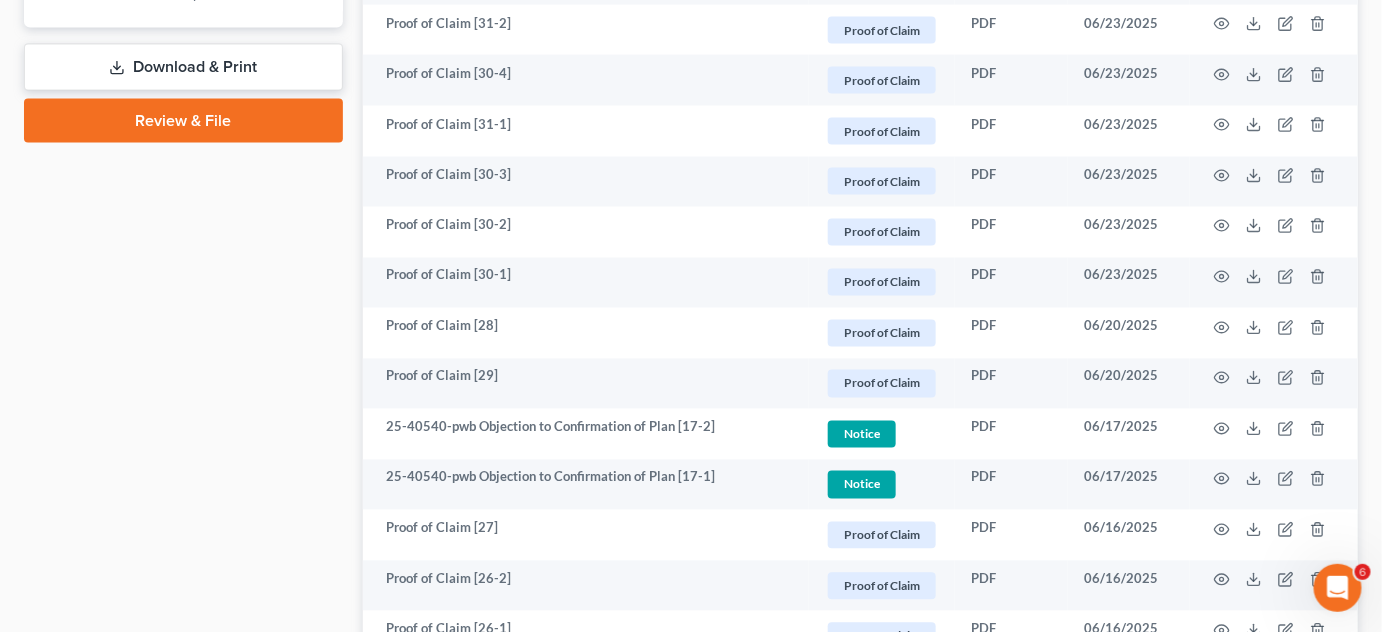 scroll, scrollTop: 1514, scrollLeft: 0, axis: vertical 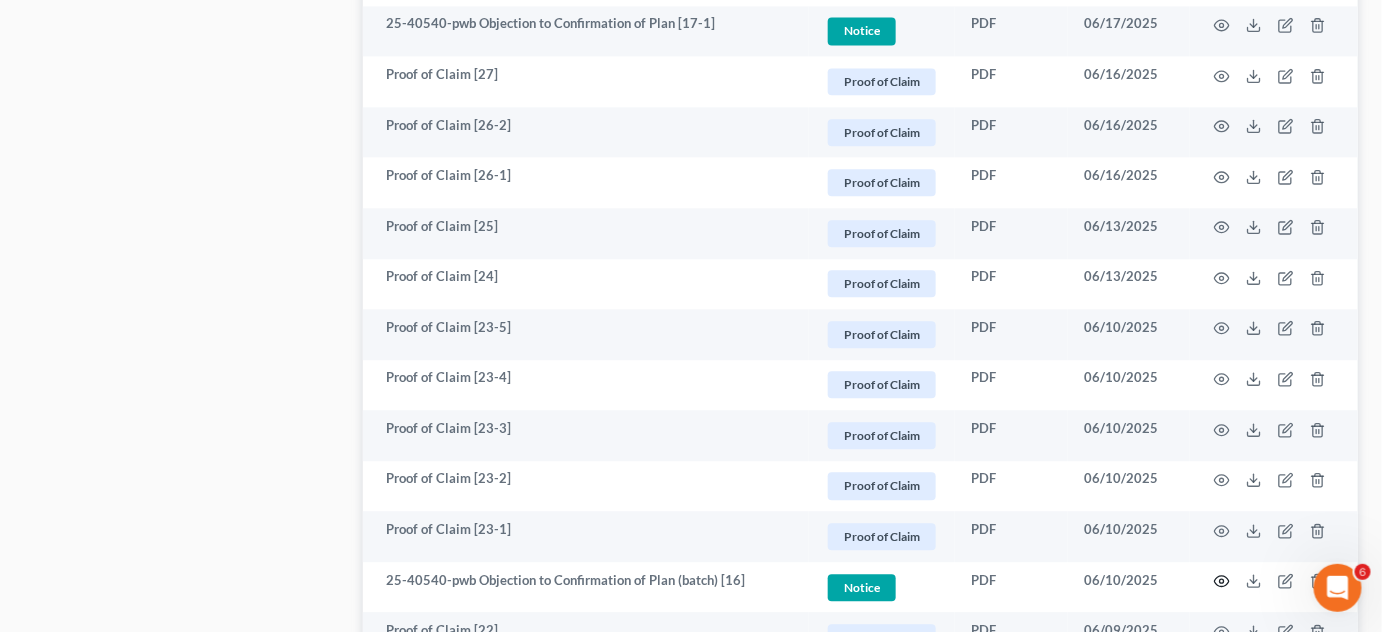 click 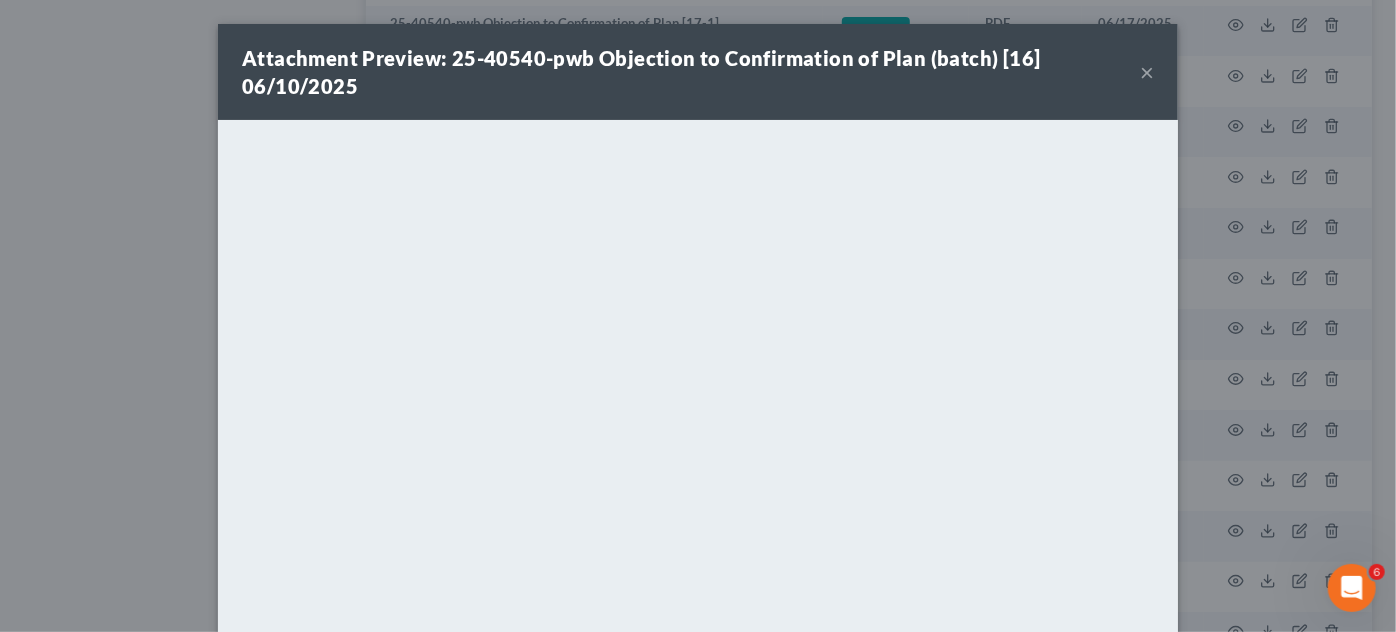 click on "Attachment Preview: [CASE_NUMBER] Objection to Confirmation of Plan (batch) [16] [DATE] ×
Download" at bounding box center [698, 316] 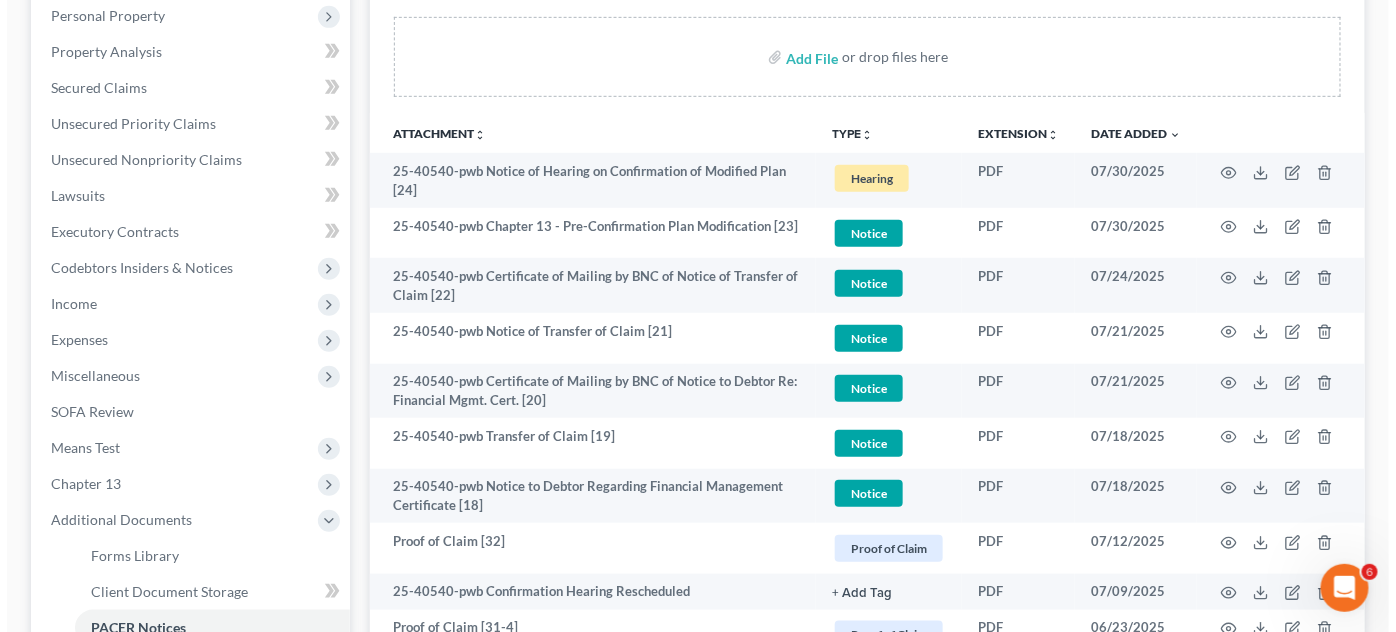 scroll, scrollTop: 303, scrollLeft: 0, axis: vertical 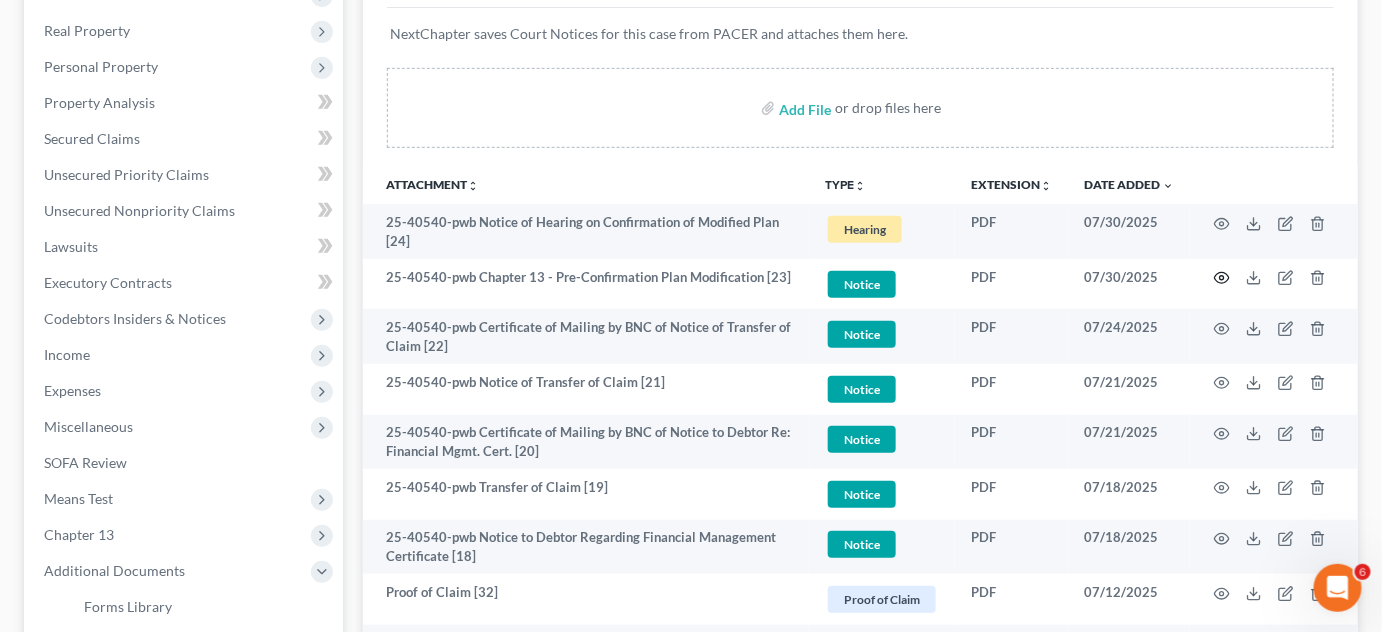 click 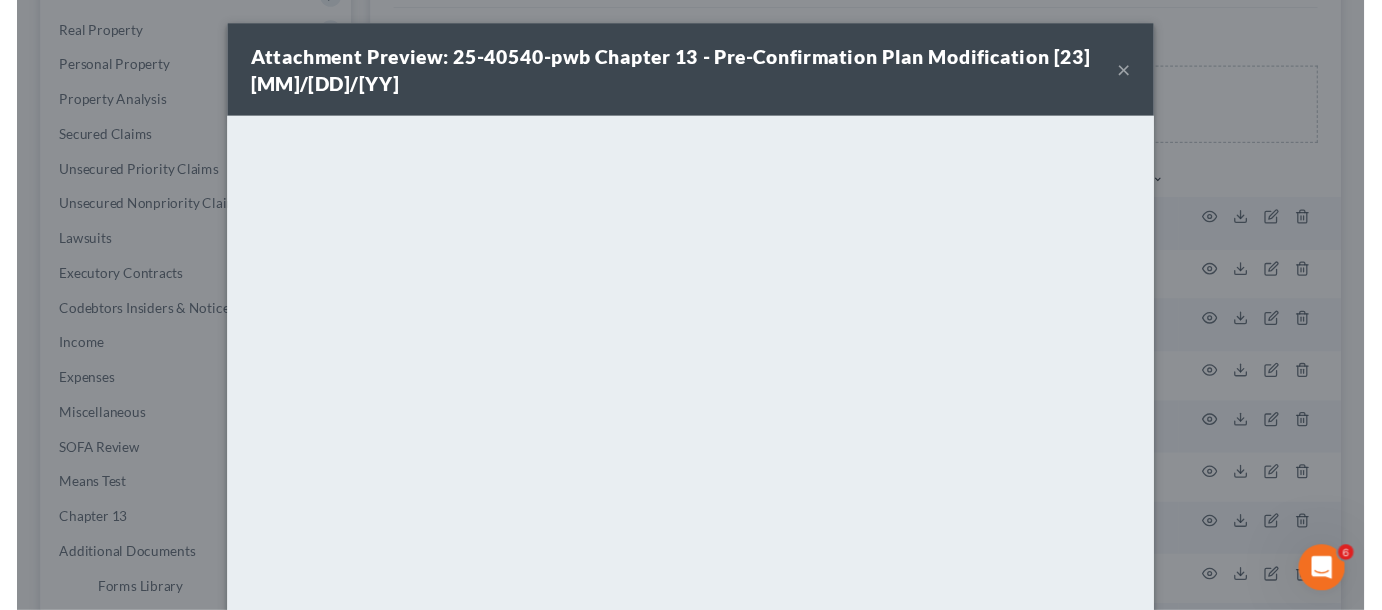 scroll, scrollTop: 138, scrollLeft: 0, axis: vertical 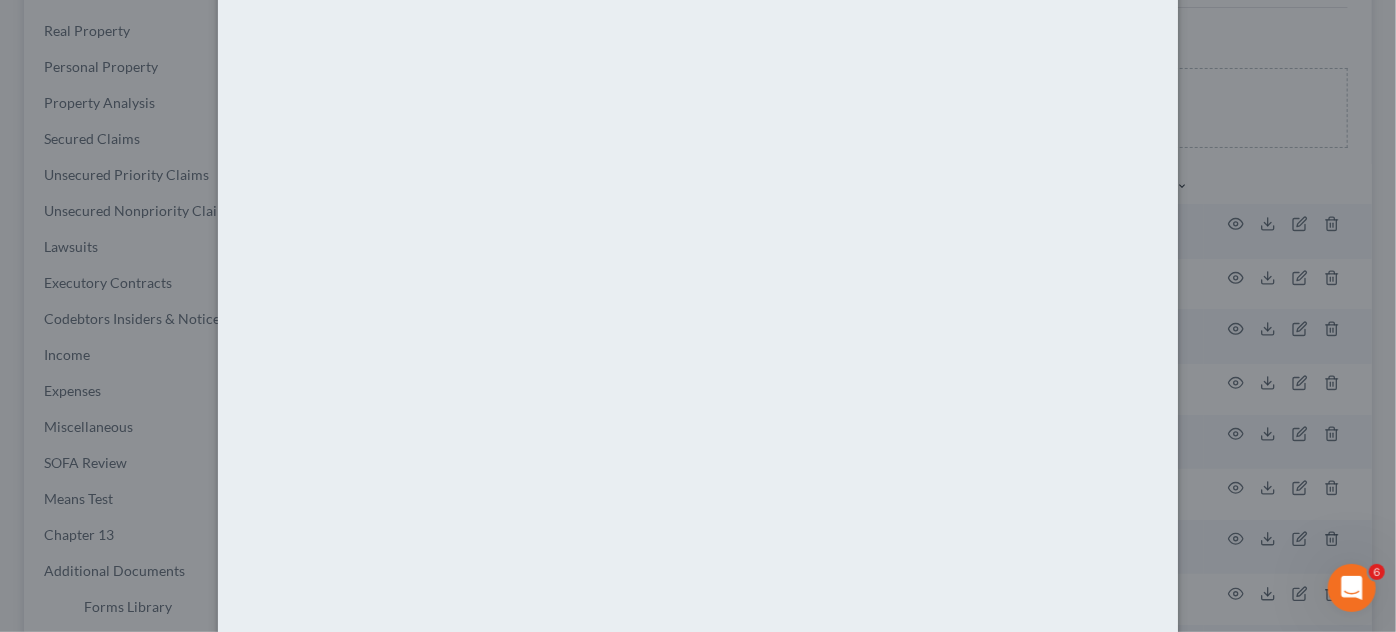 click on "Attachment Preview: [CASE_NUMBER] Chapter 13 - Pre-Confirmation Plan Modification [23] [DATE] ×
Download" at bounding box center (698, 316) 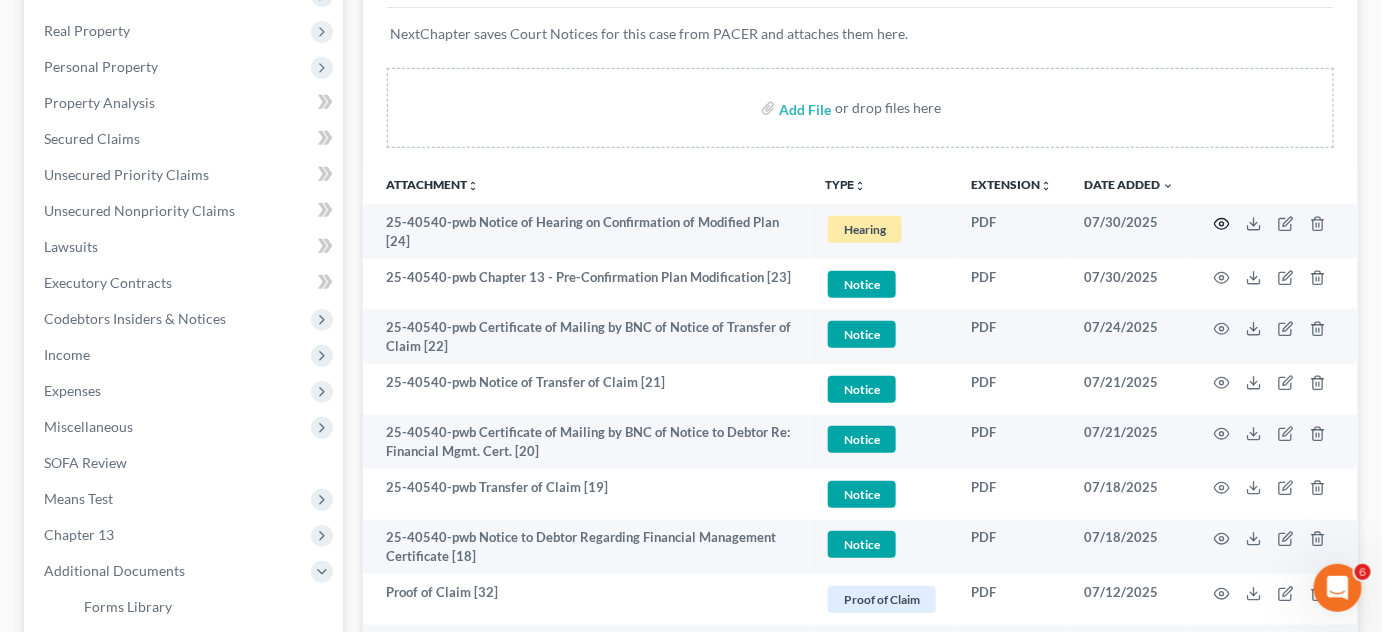 click 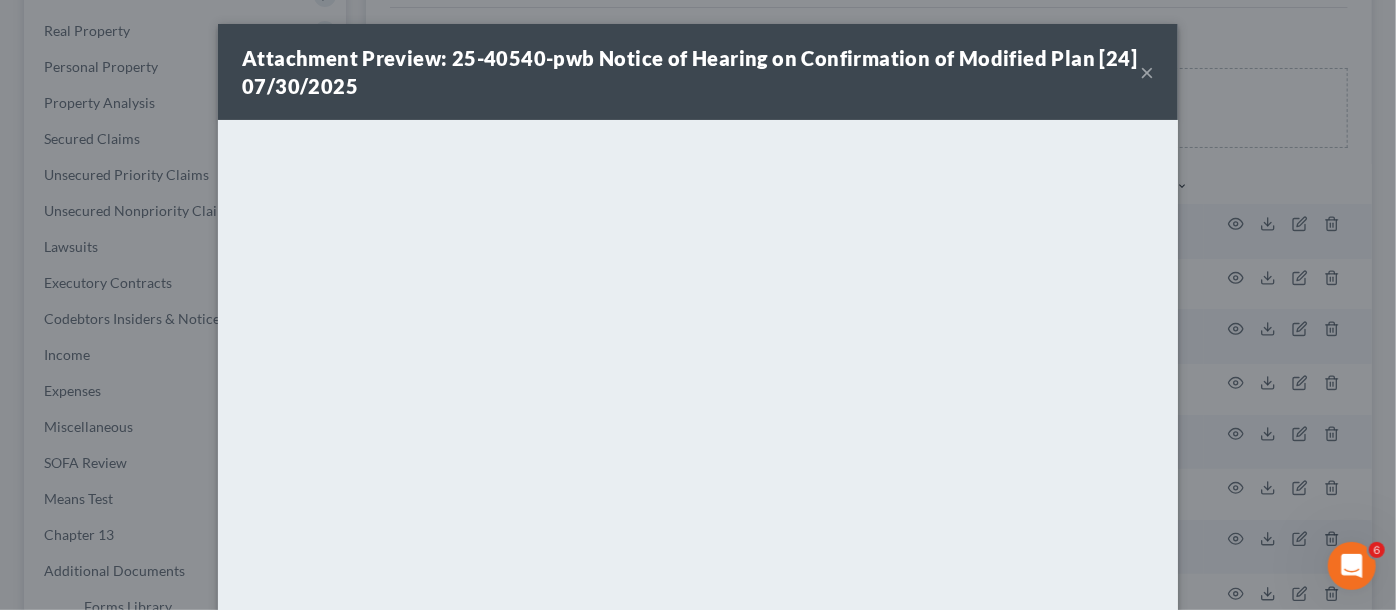 click on "Attachment Preview: 25-40540-pwb Notice of Hearing on Confirmation of Modified Plan [24] [MM]/[DD]/[YY] ×
Download" at bounding box center (698, 305) 